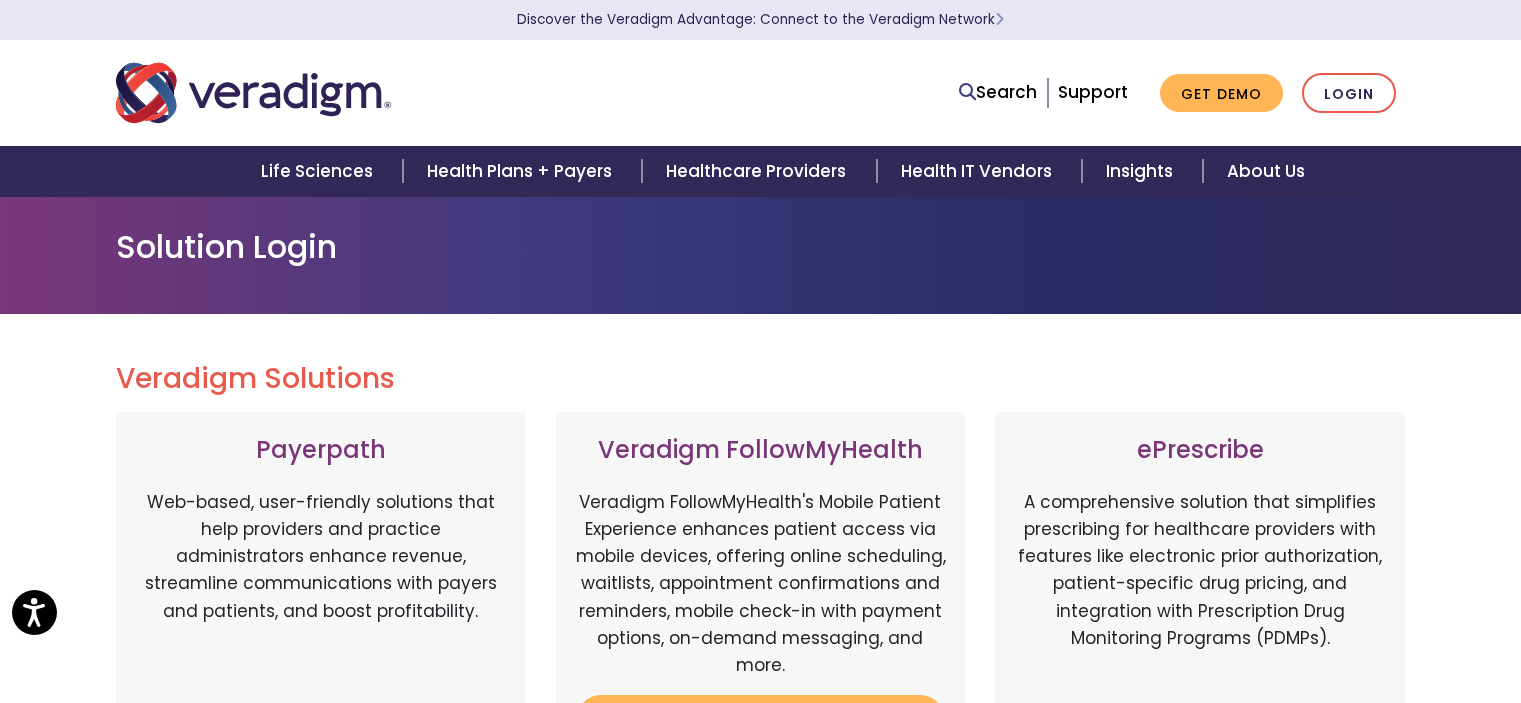scroll, scrollTop: 1100, scrollLeft: 0, axis: vertical 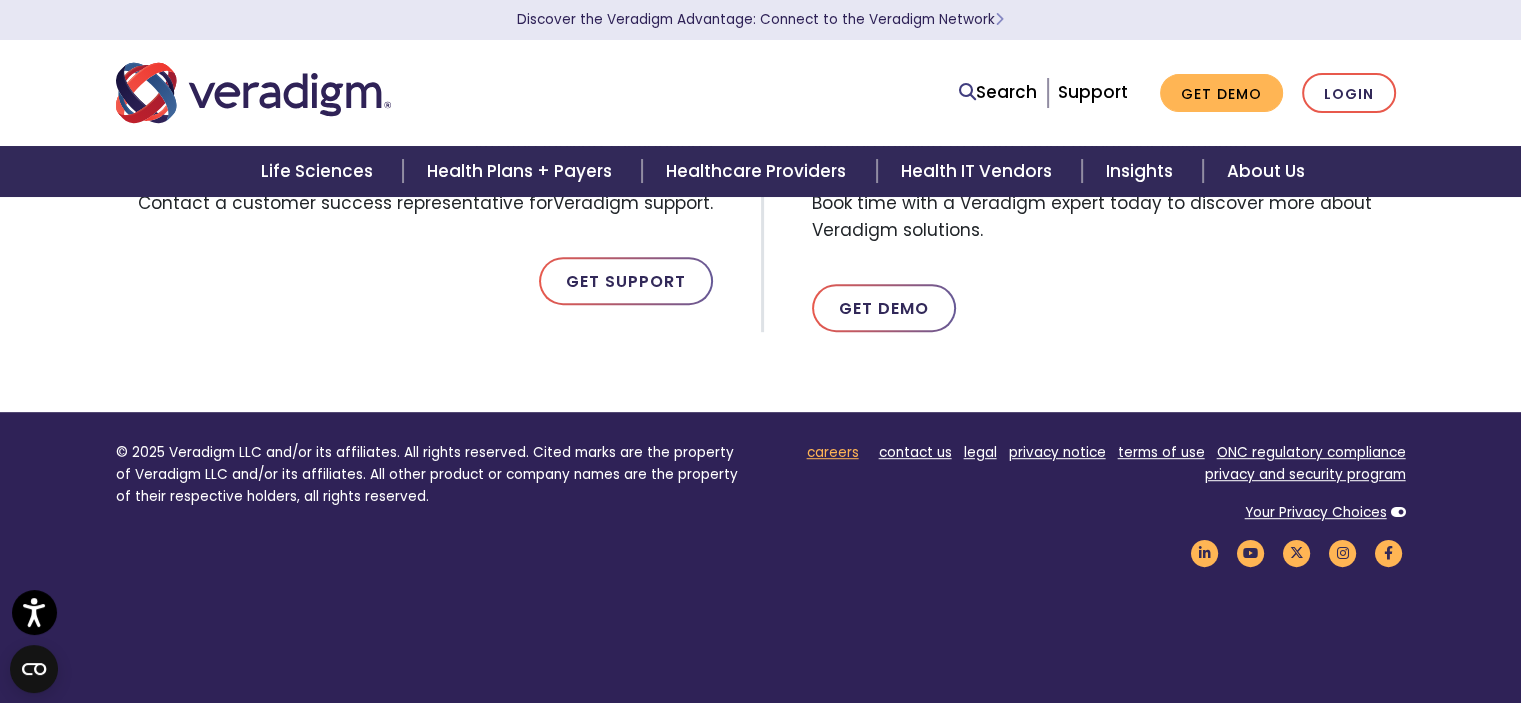 click on "careers" at bounding box center [833, 452] 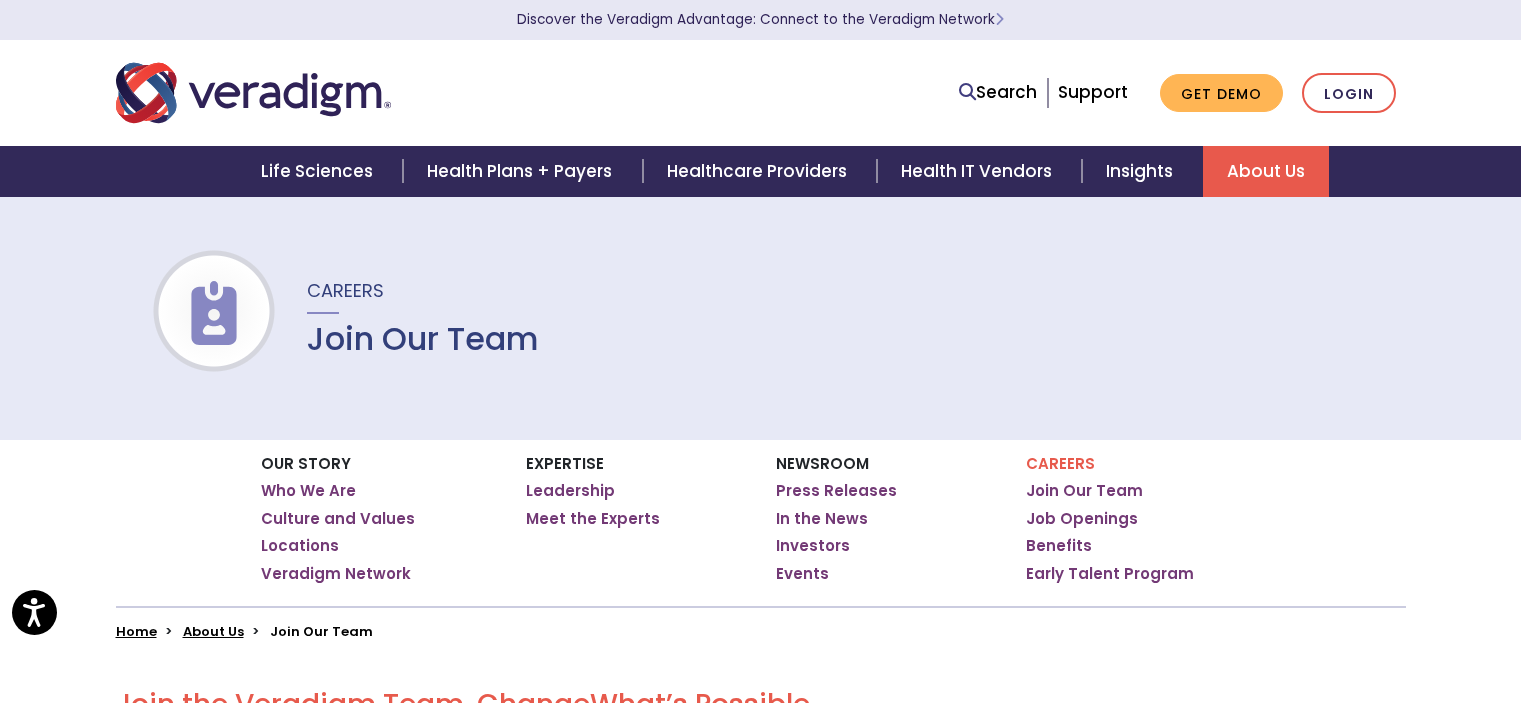 scroll, scrollTop: 0, scrollLeft: 0, axis: both 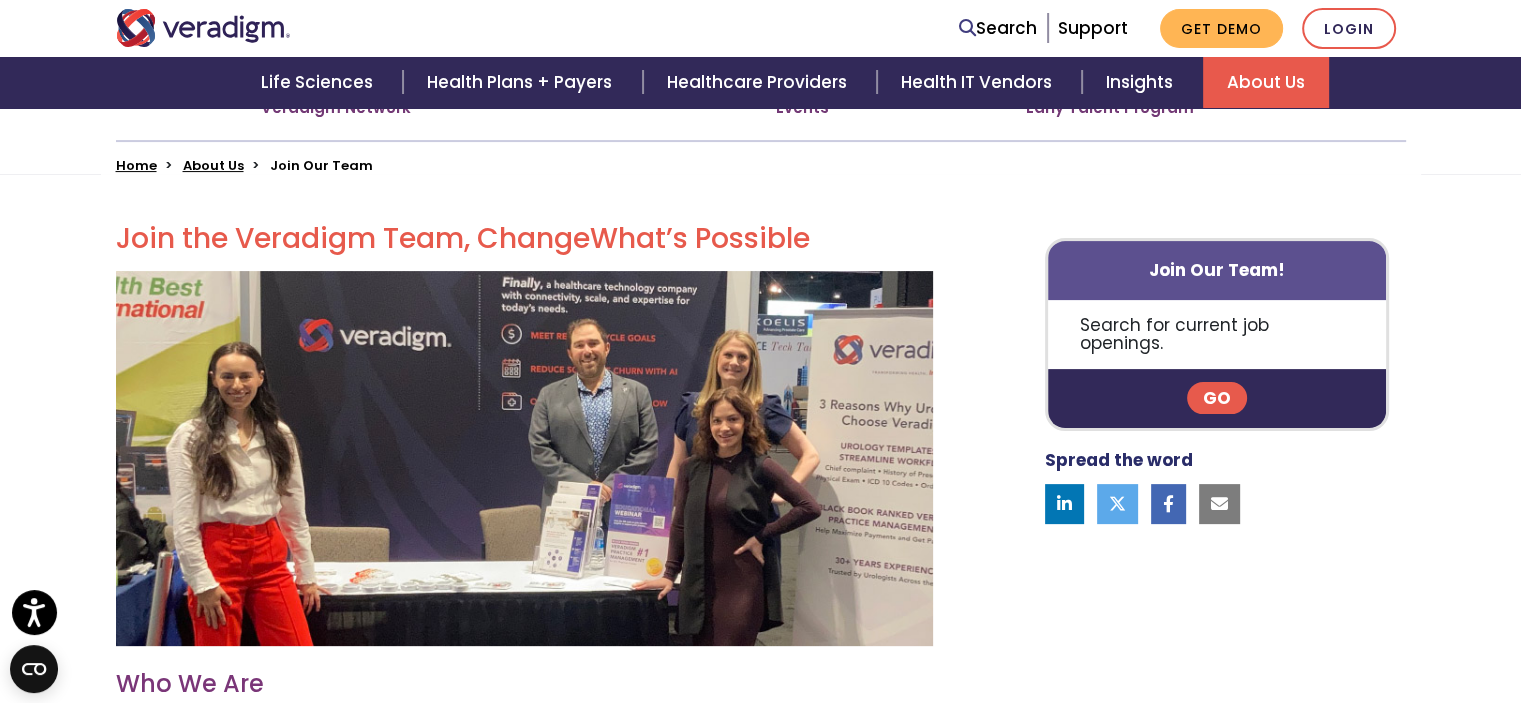 click on "Go" at bounding box center [1217, 398] 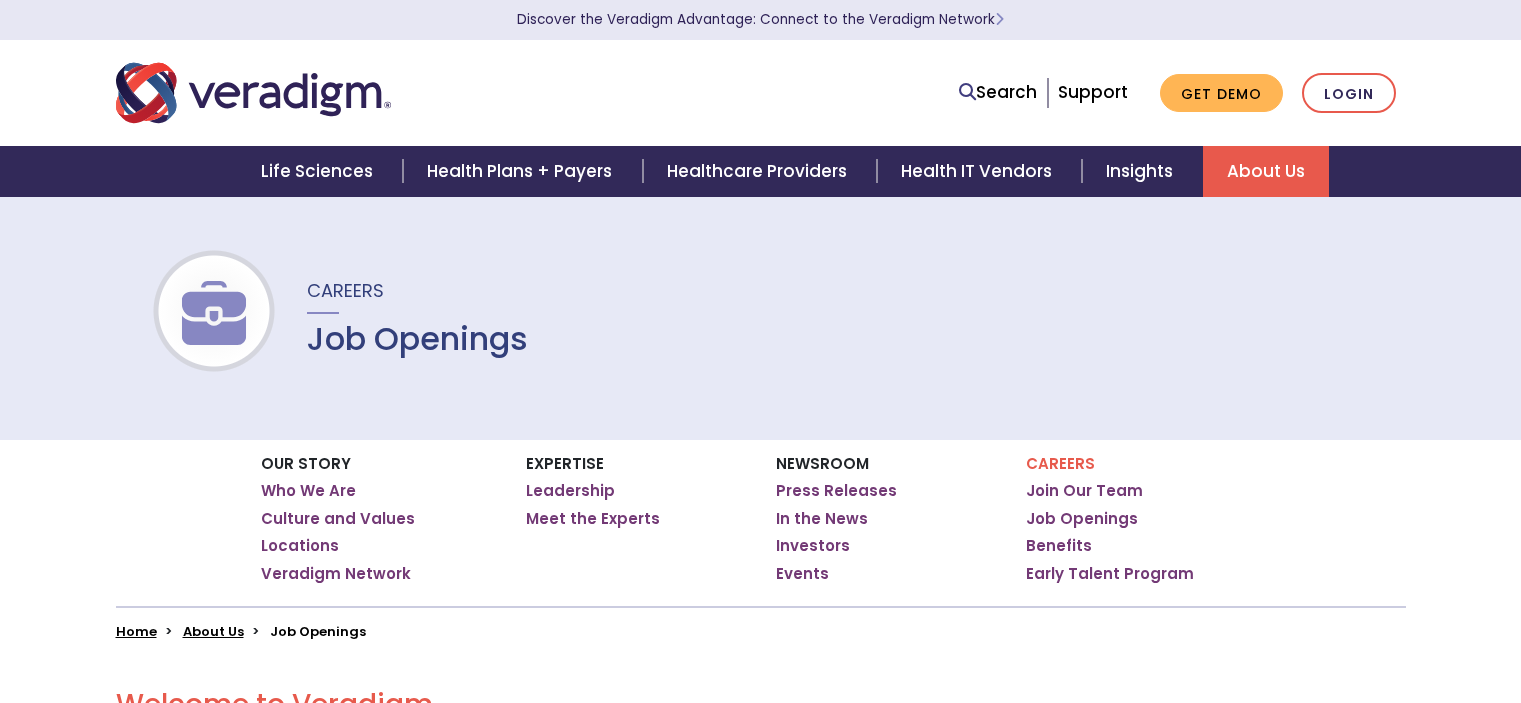scroll, scrollTop: 0, scrollLeft: 0, axis: both 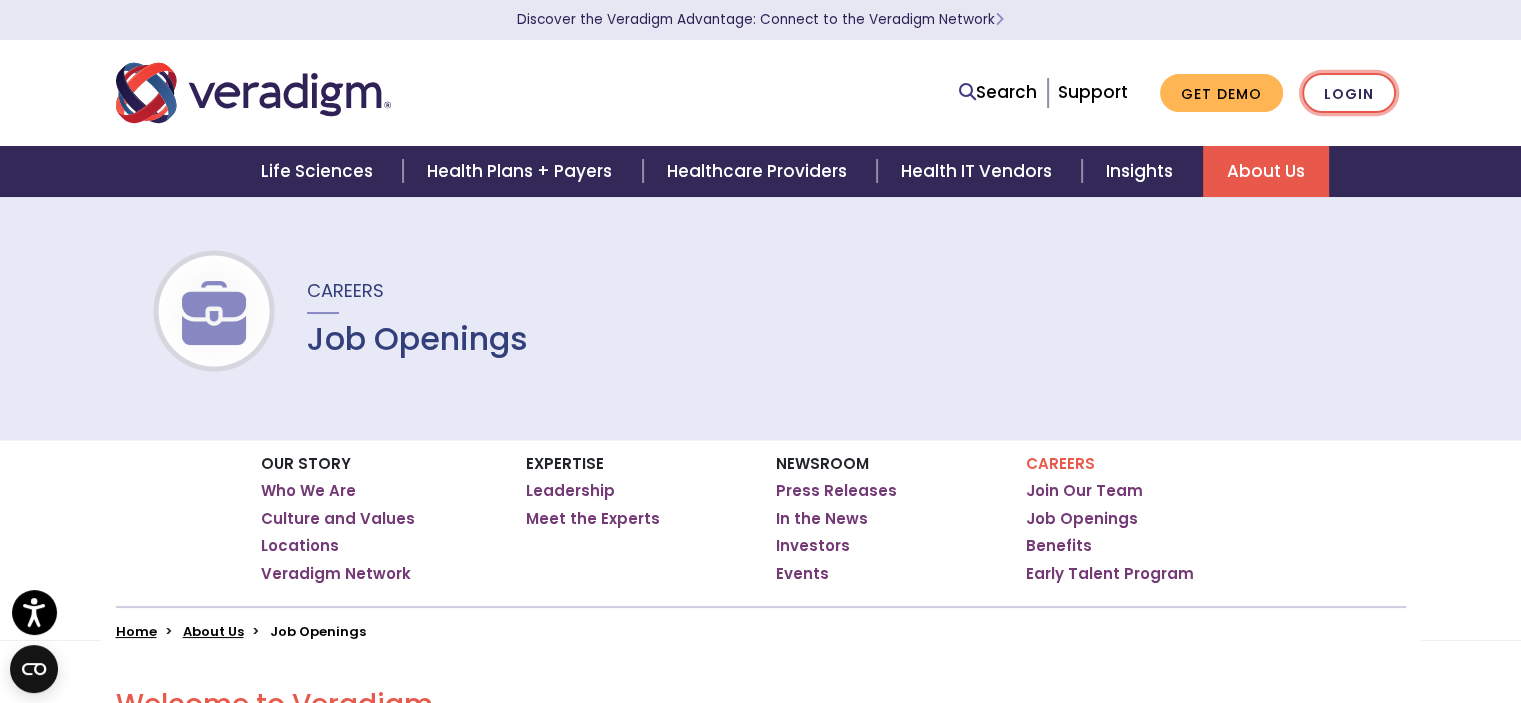 click on "Login" at bounding box center (1349, 93) 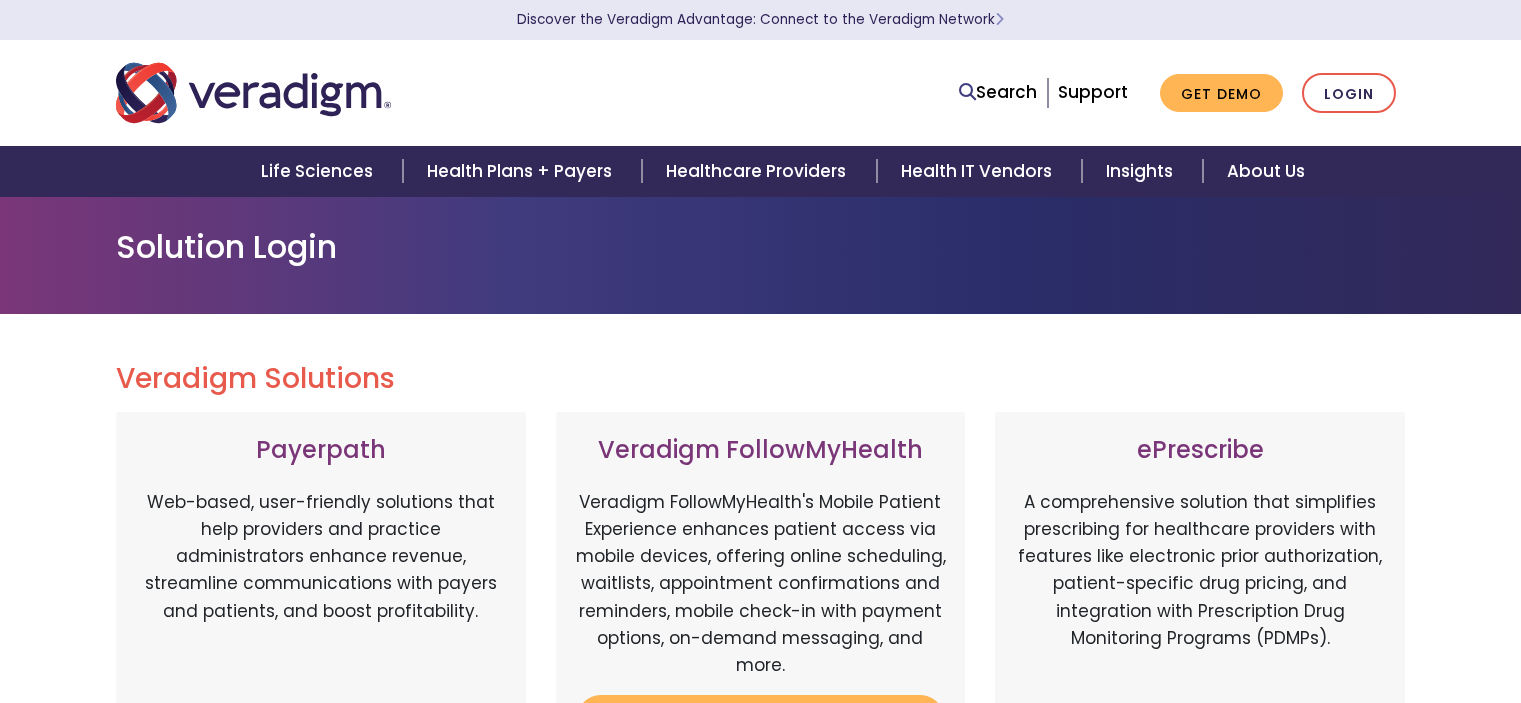 scroll, scrollTop: 0, scrollLeft: 0, axis: both 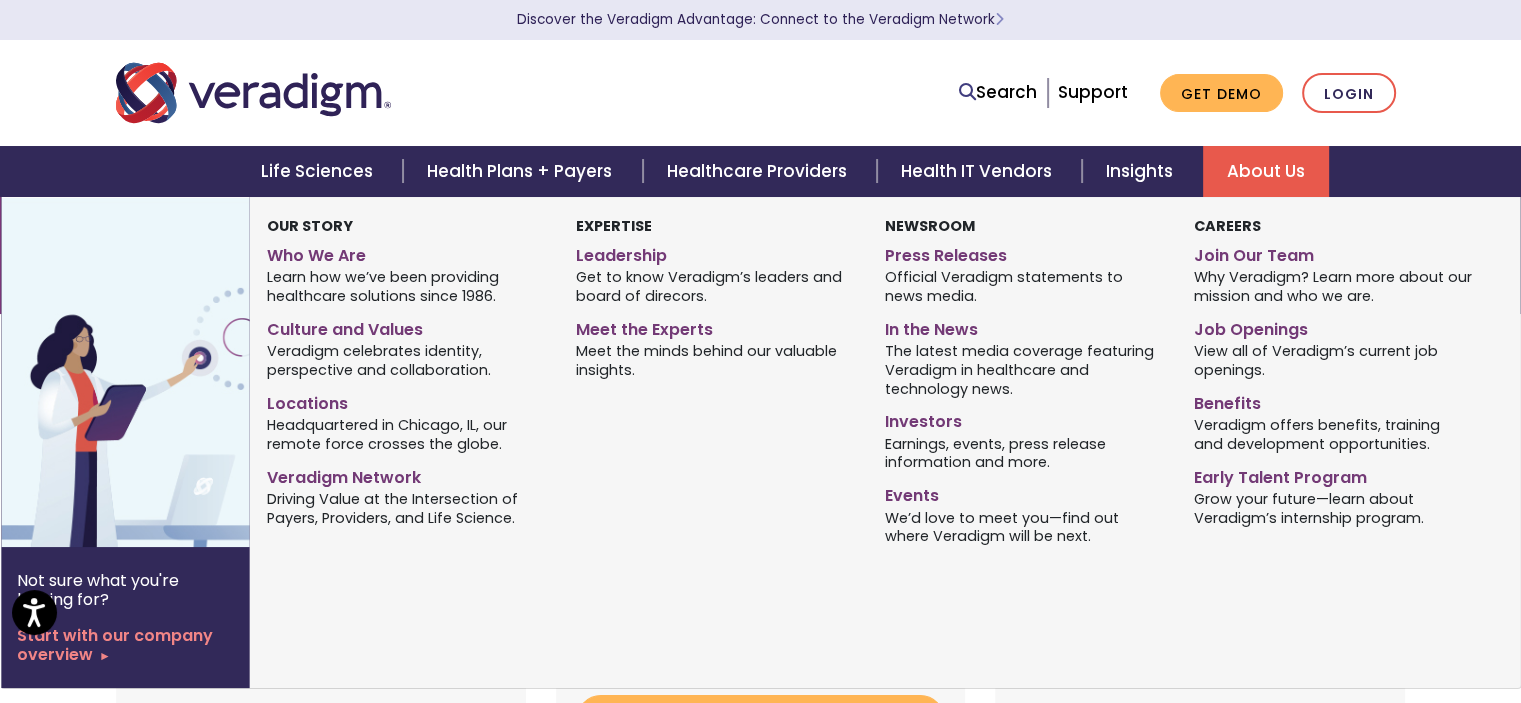 click on "About Us" at bounding box center (1266, 171) 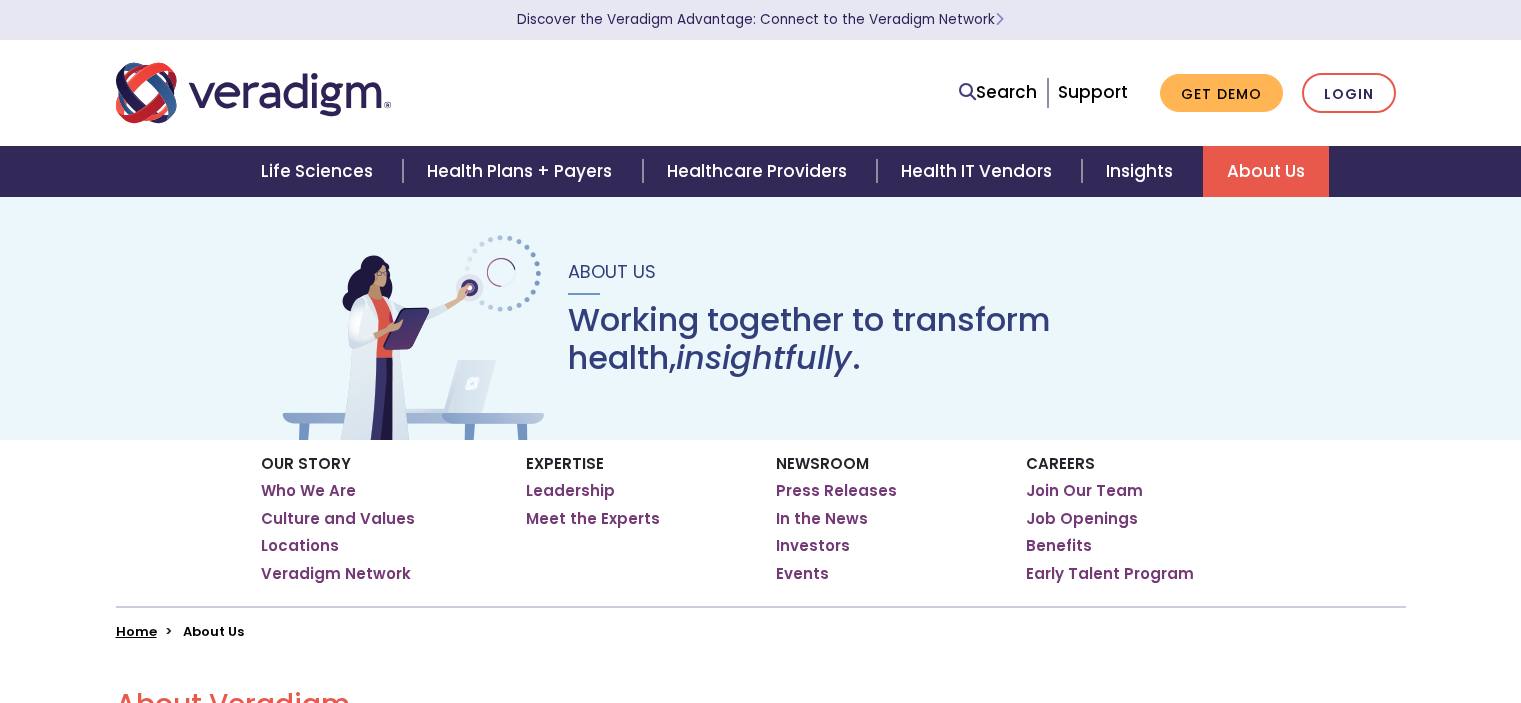 scroll, scrollTop: 0, scrollLeft: 0, axis: both 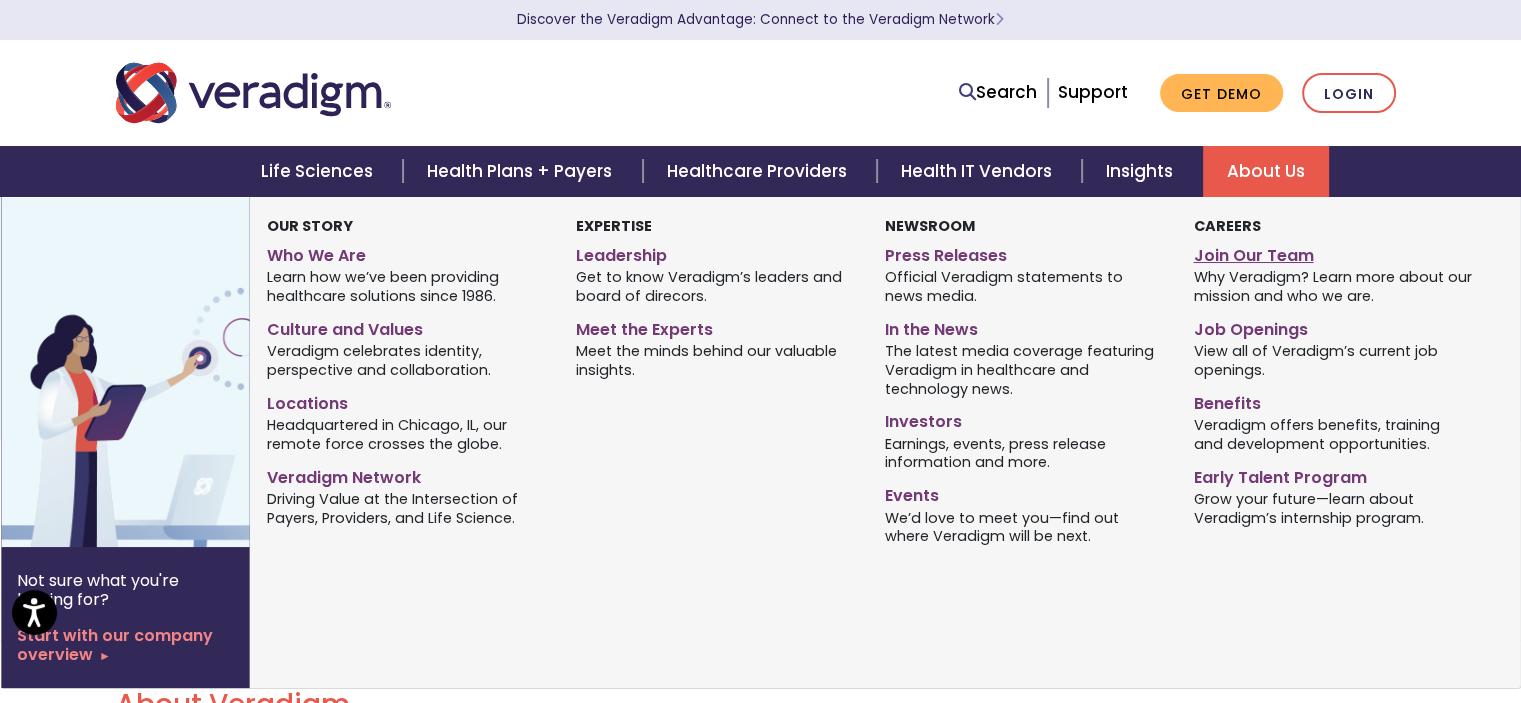 click on "Join Our Team" at bounding box center (1332, 252) 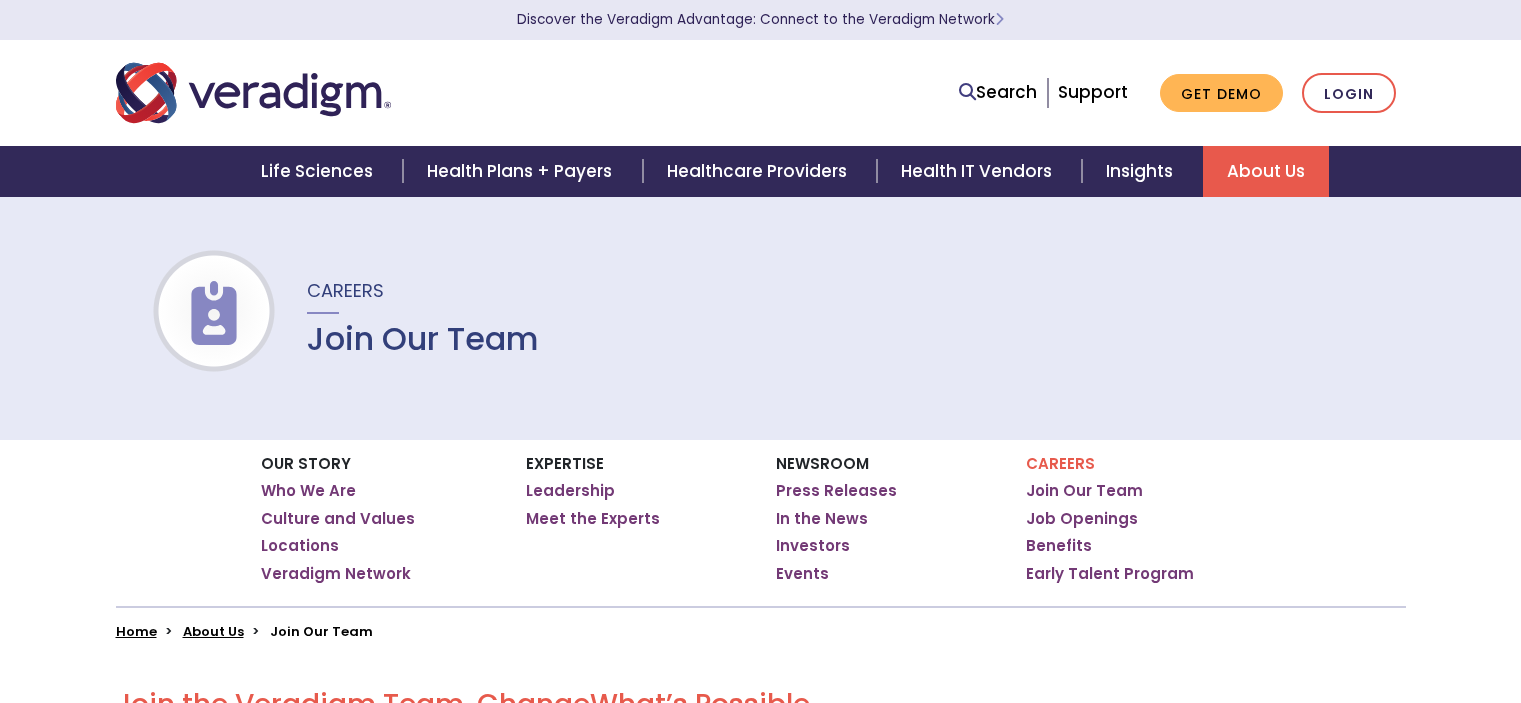 scroll, scrollTop: 0, scrollLeft: 0, axis: both 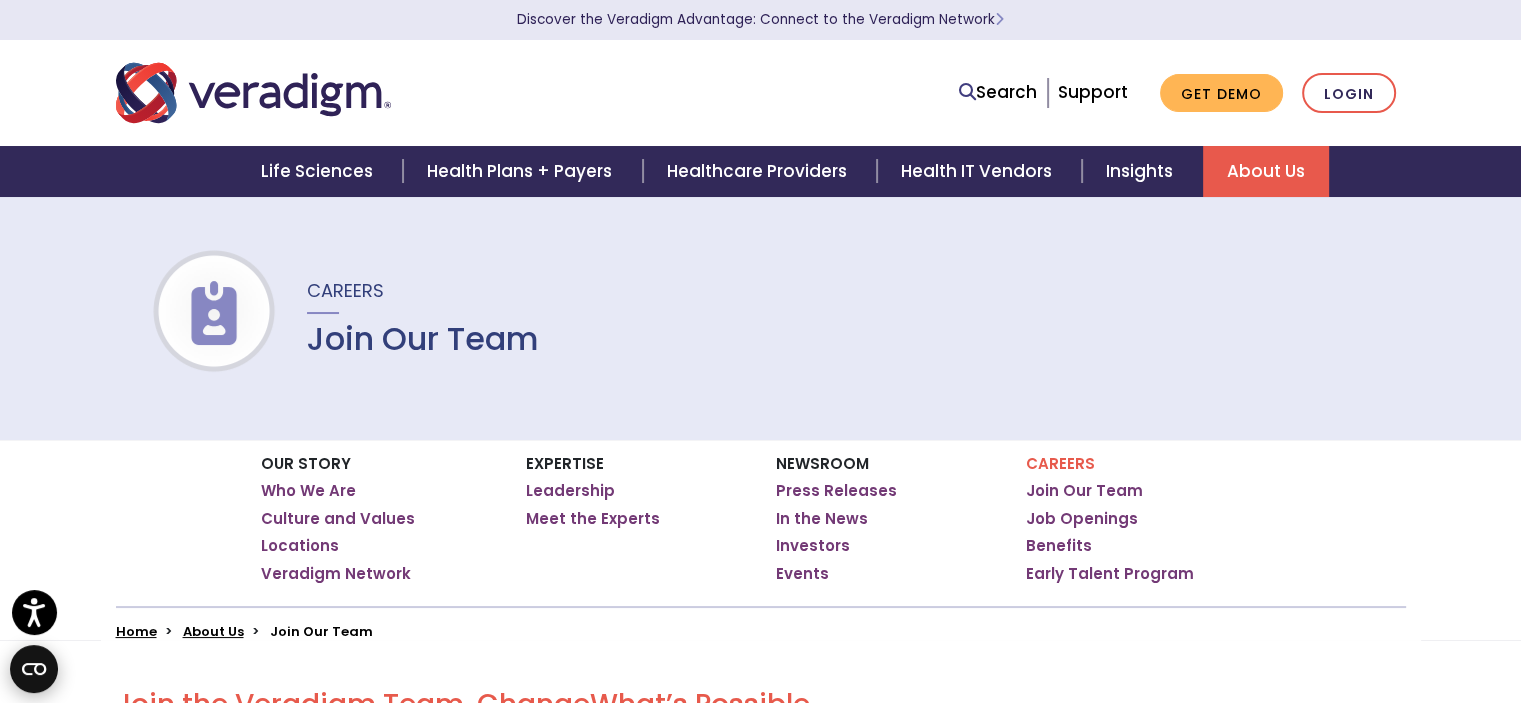 click 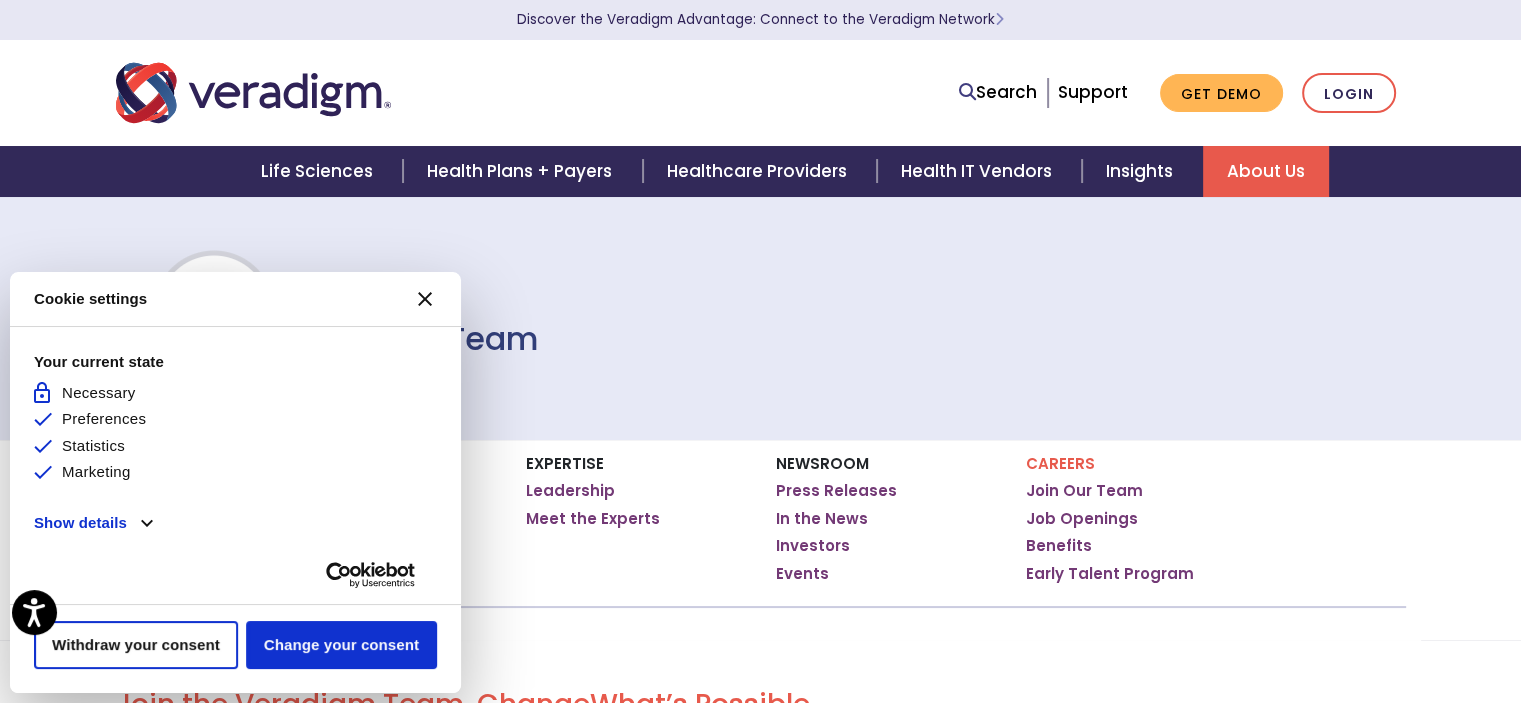 scroll, scrollTop: 0, scrollLeft: 0, axis: both 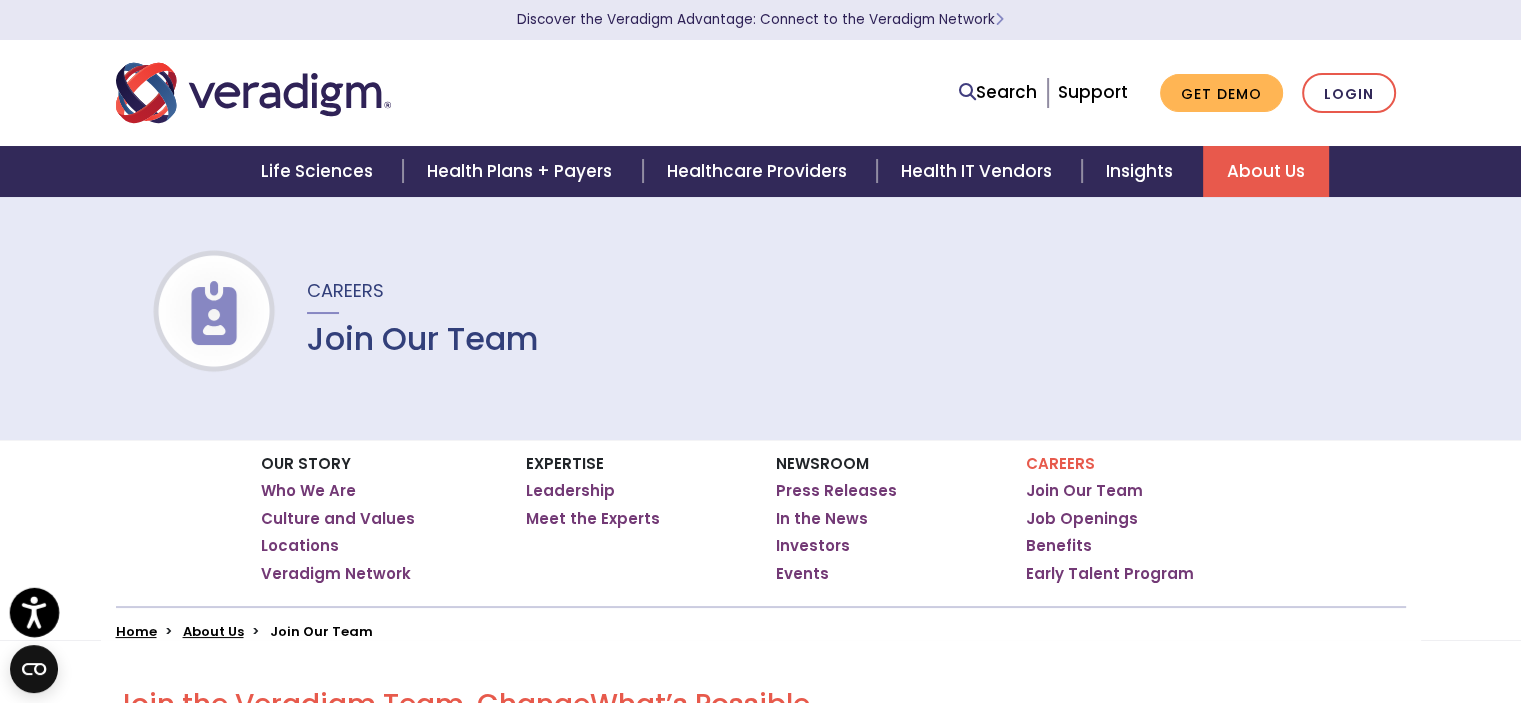 click 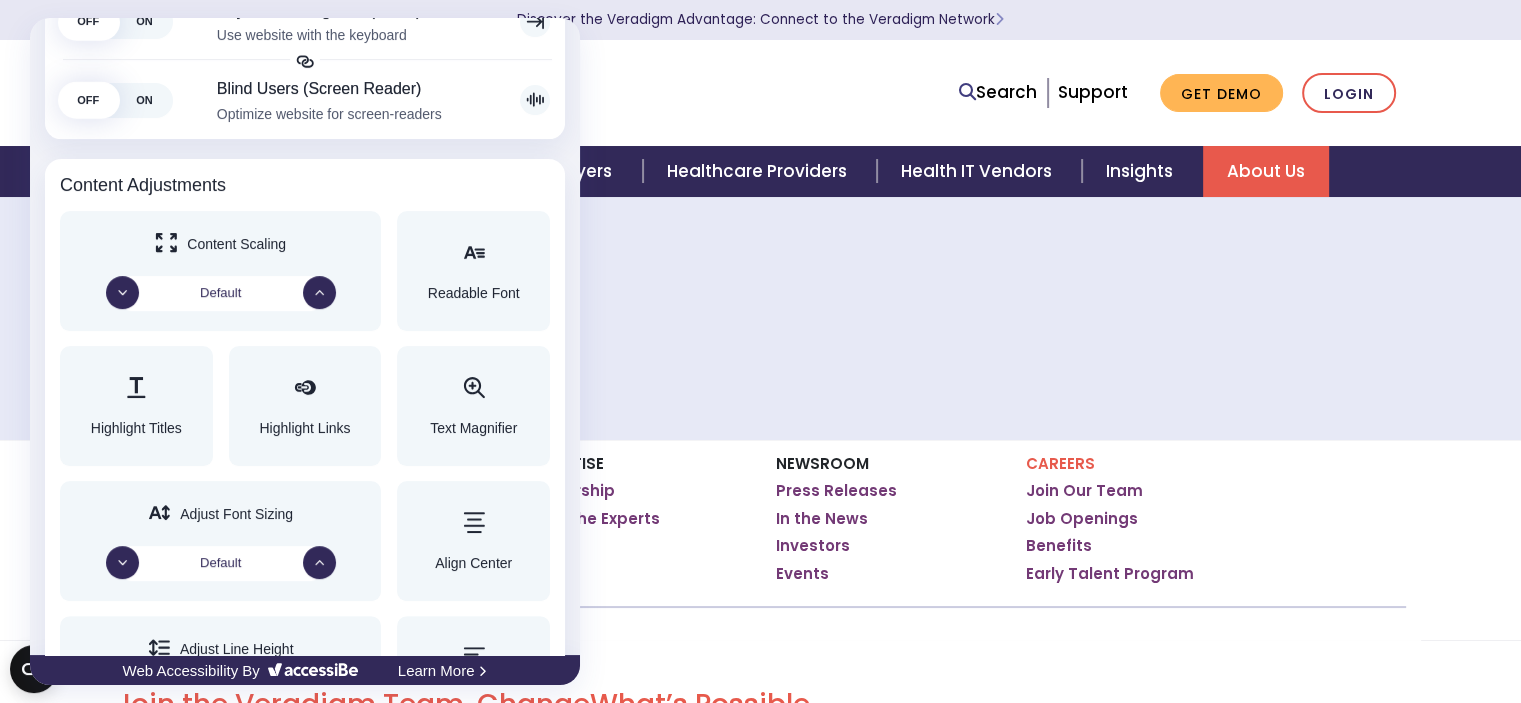 scroll, scrollTop: 0, scrollLeft: 0, axis: both 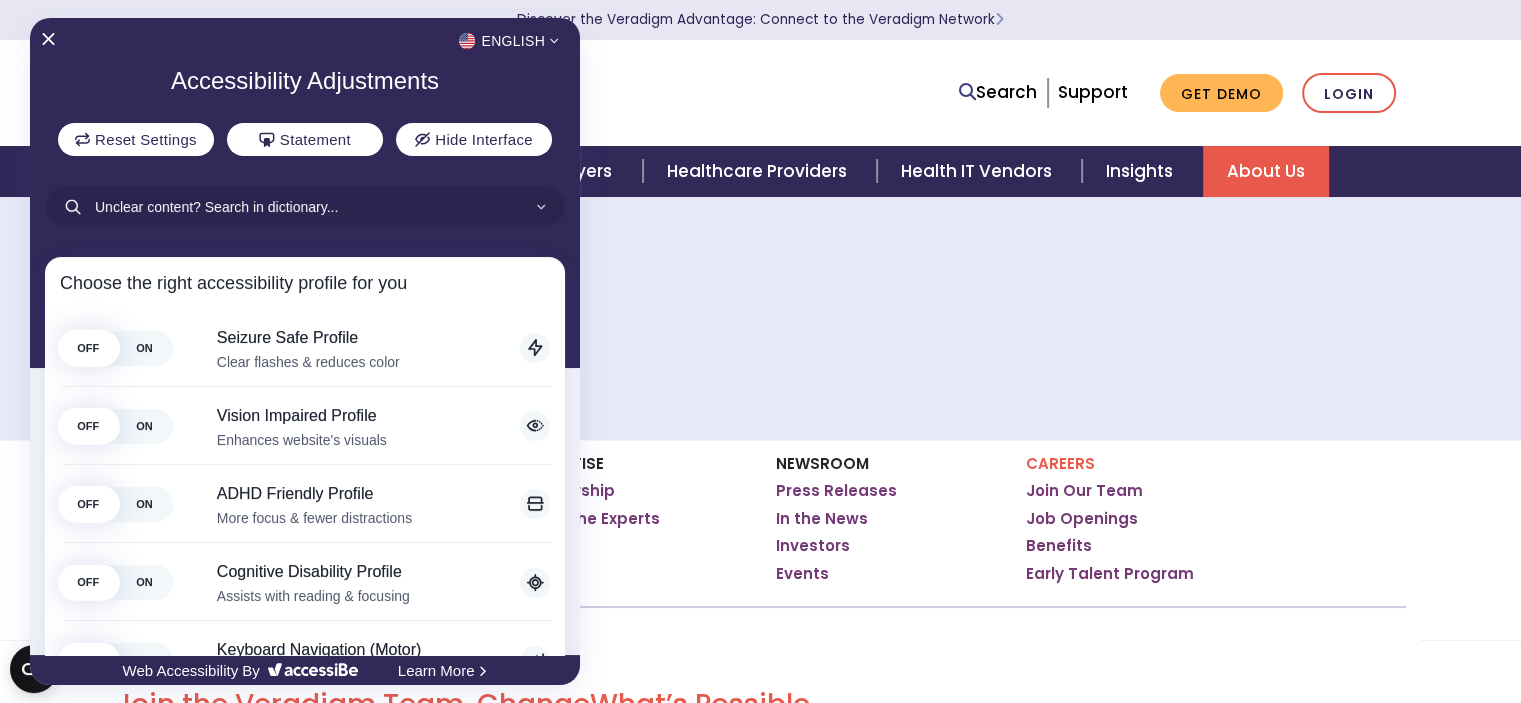 click at bounding box center [760, 351] 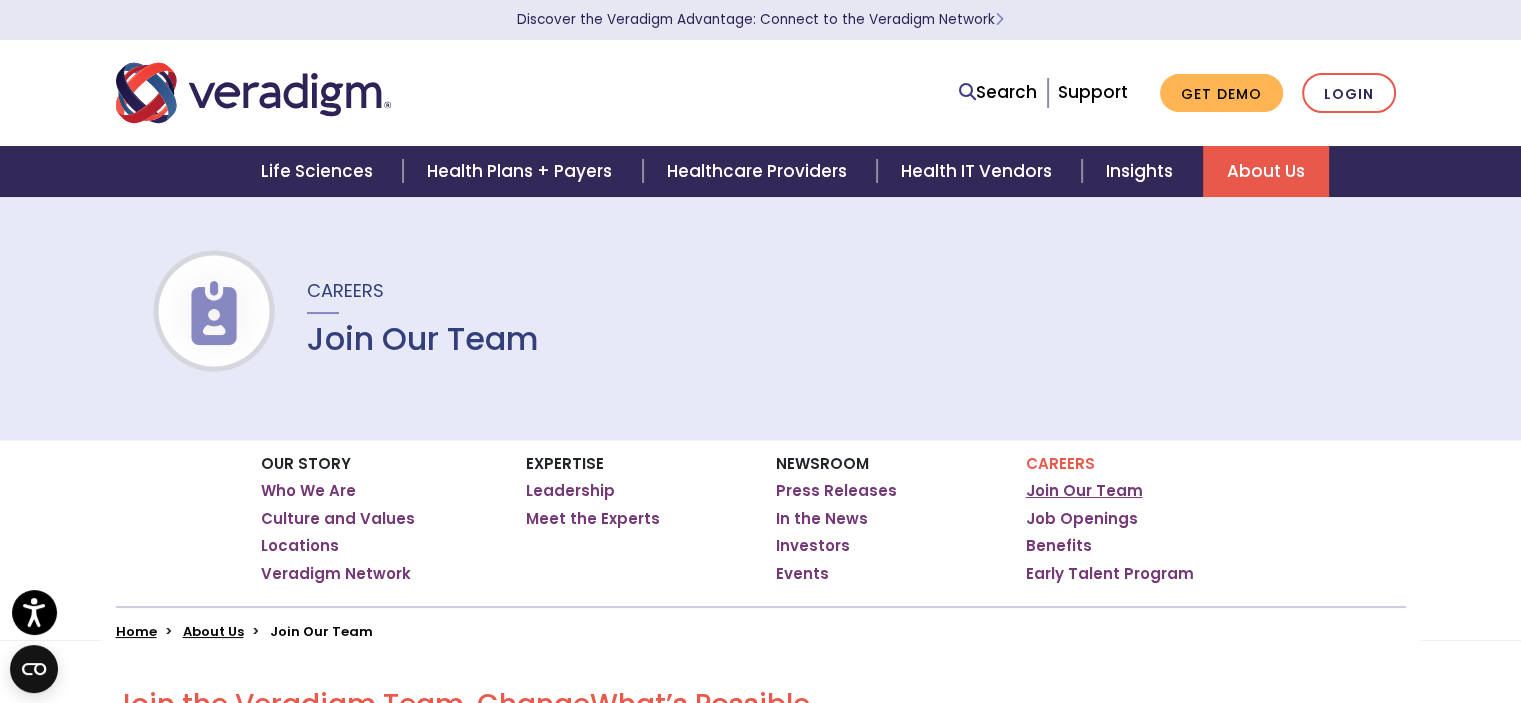 click on "Join Our Team" at bounding box center (1084, 491) 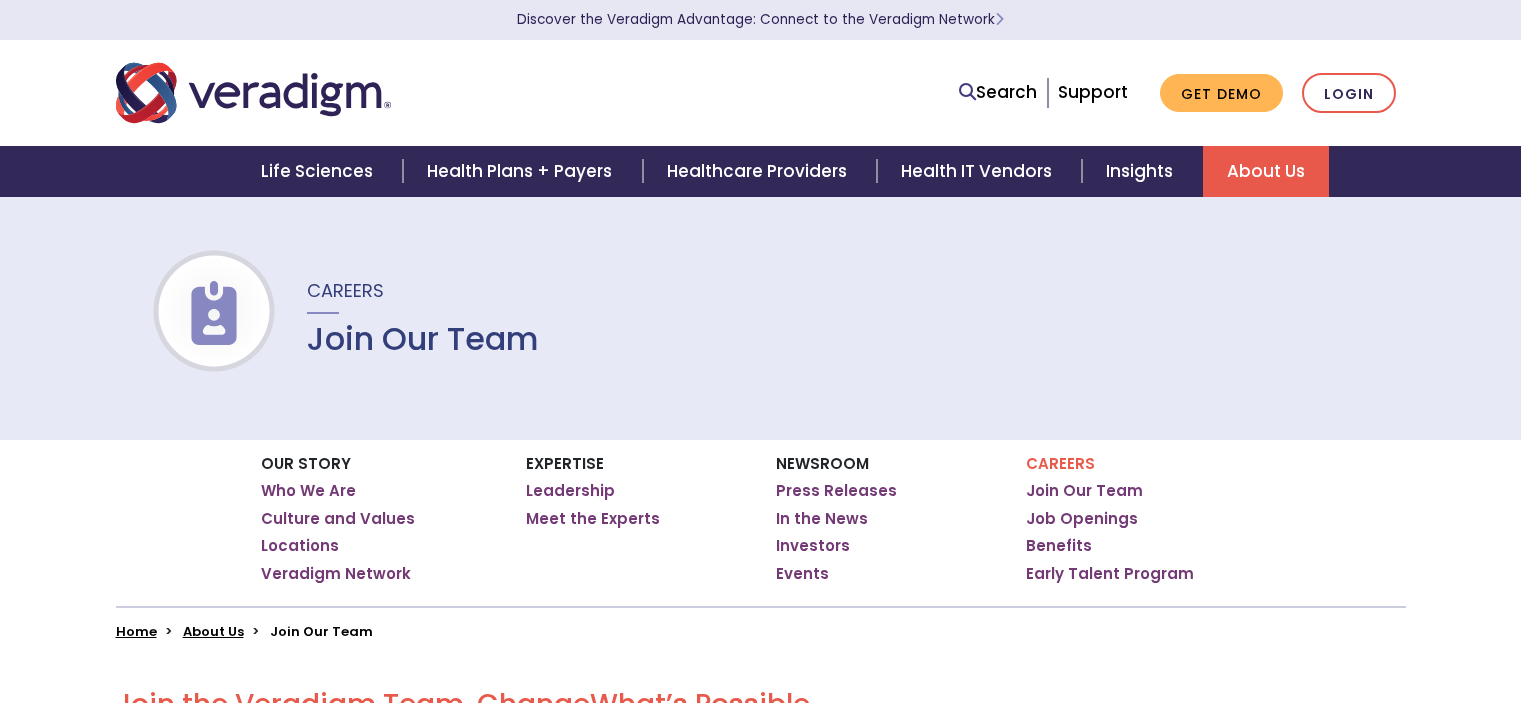 scroll, scrollTop: 0, scrollLeft: 0, axis: both 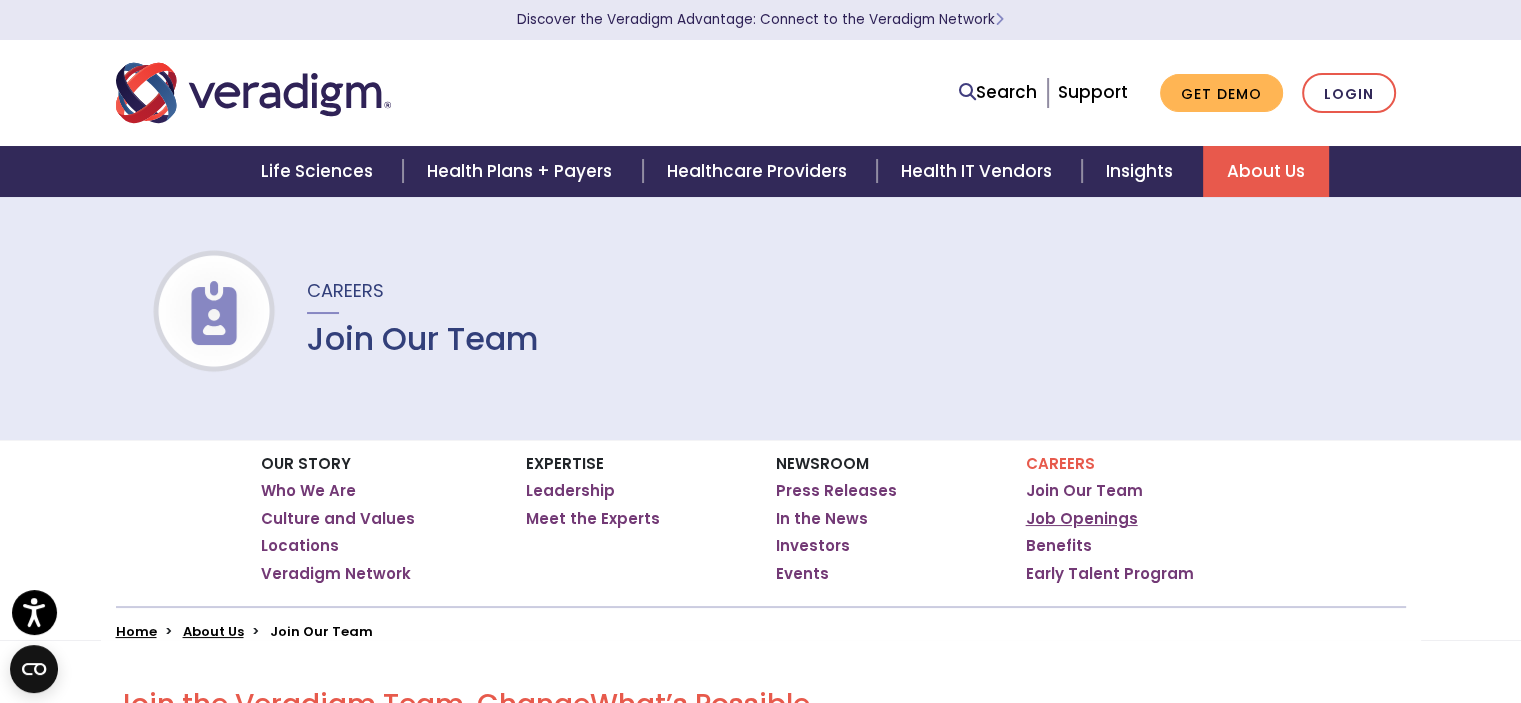 click on "Job Openings" at bounding box center [1082, 519] 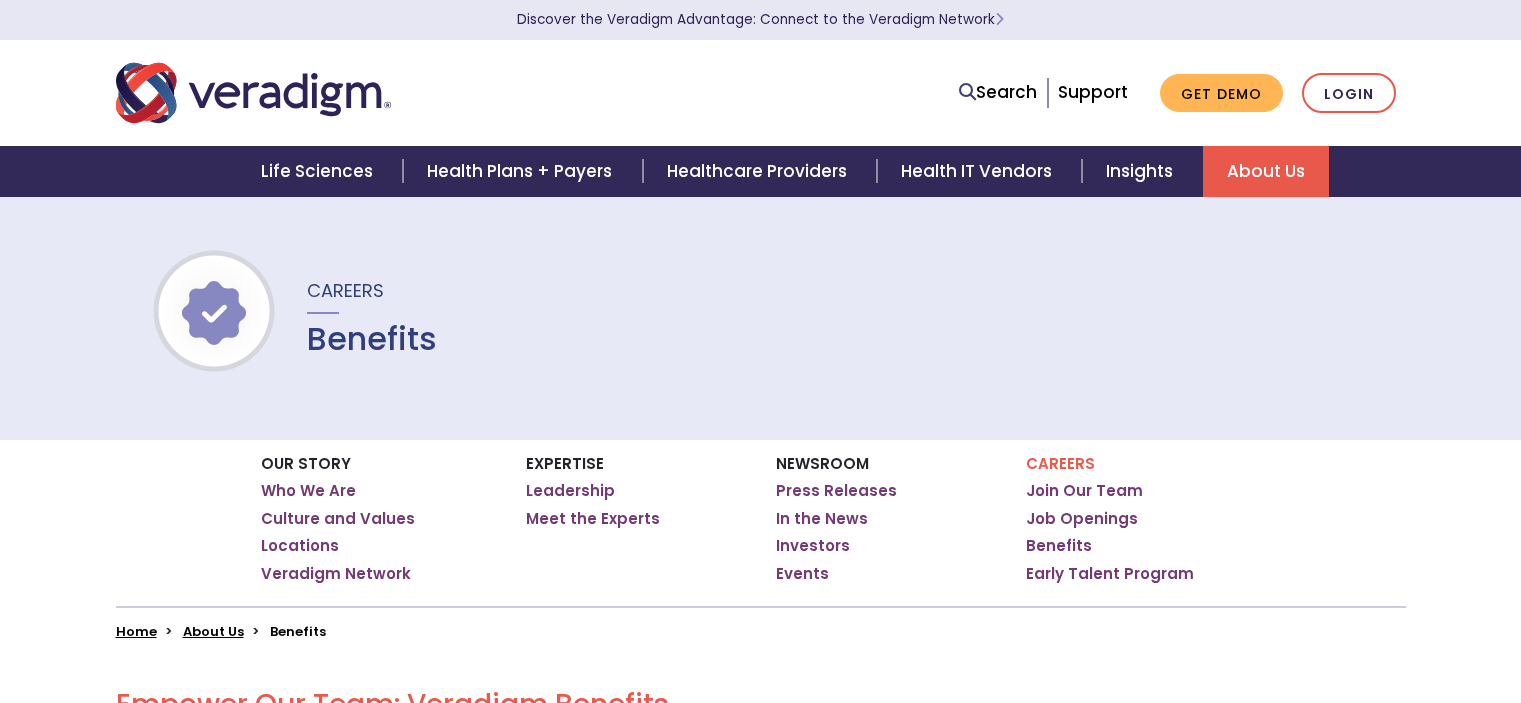 scroll, scrollTop: 0, scrollLeft: 0, axis: both 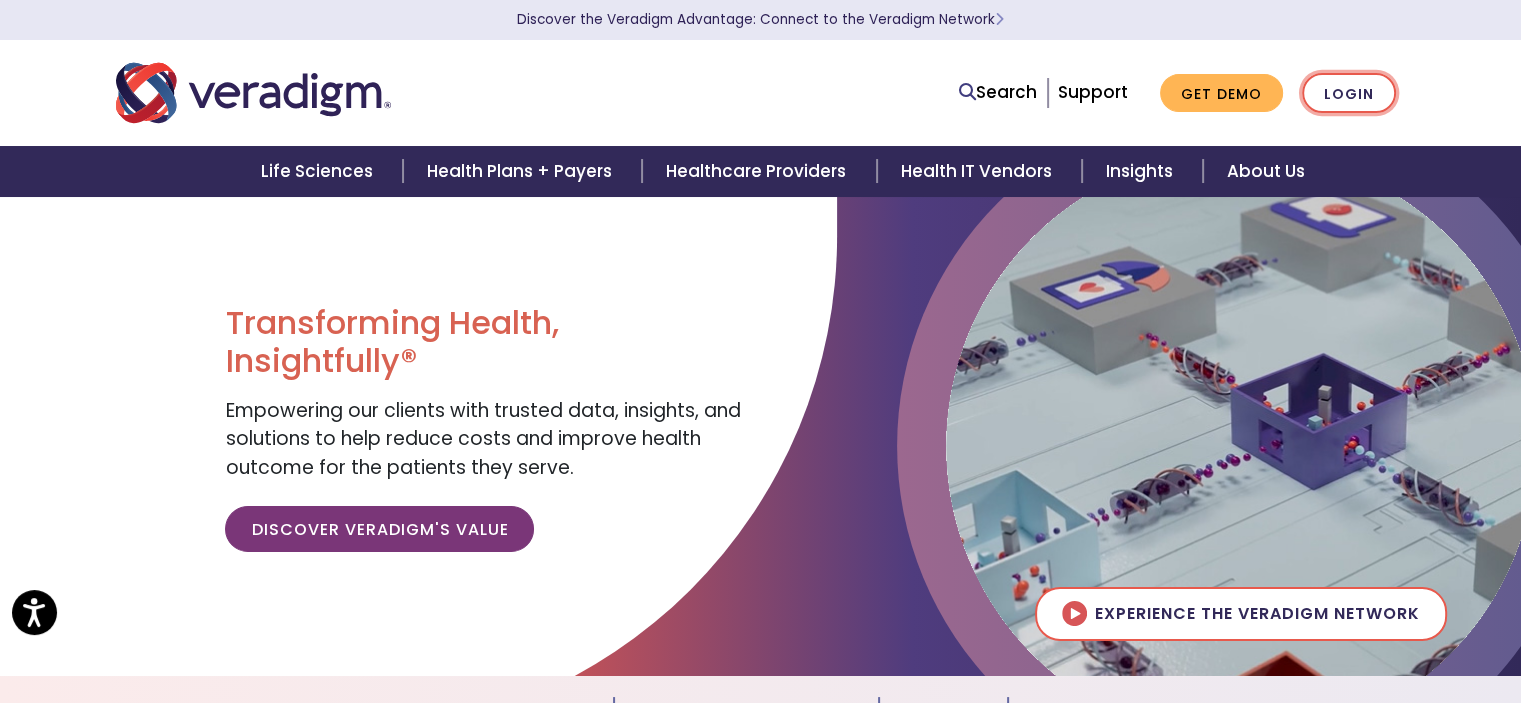 click on "Login" at bounding box center [1349, 93] 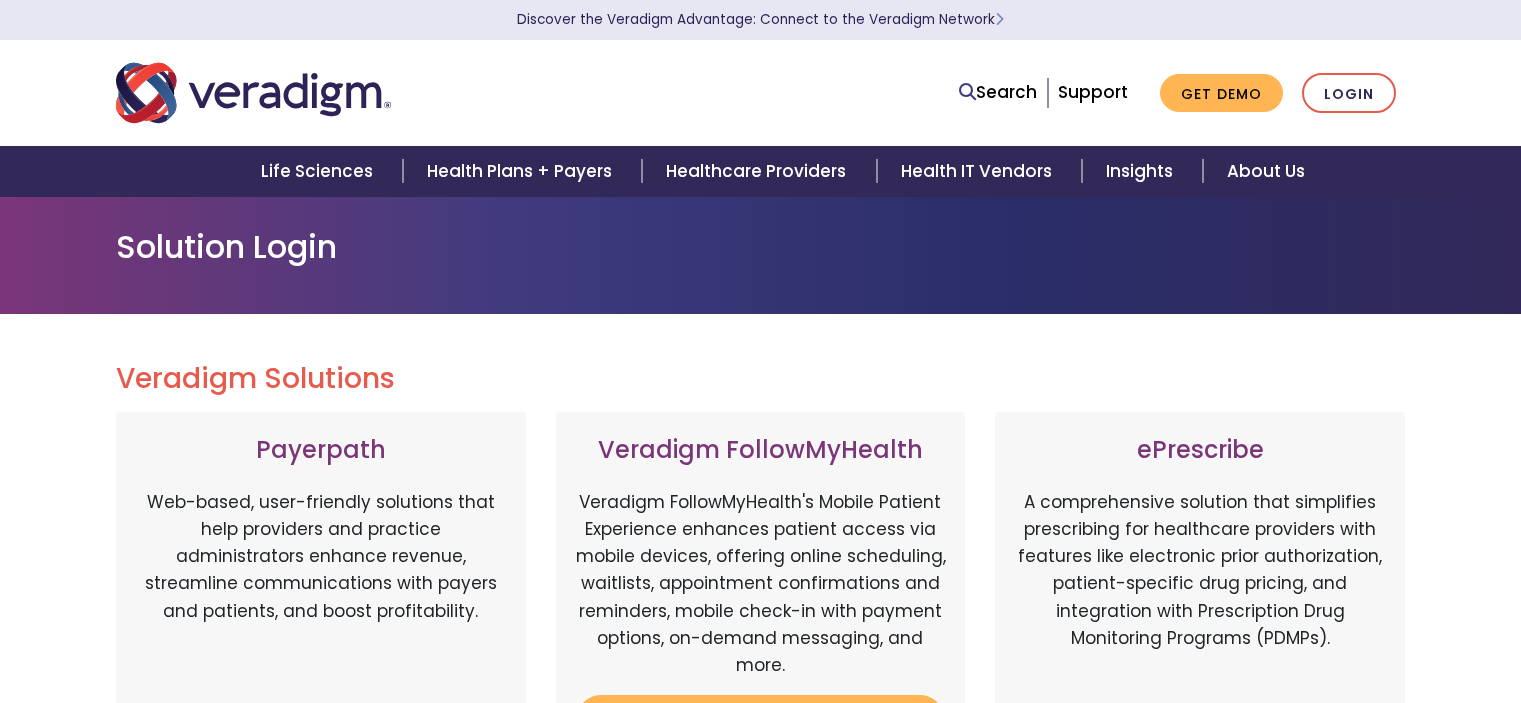 scroll, scrollTop: 0, scrollLeft: 0, axis: both 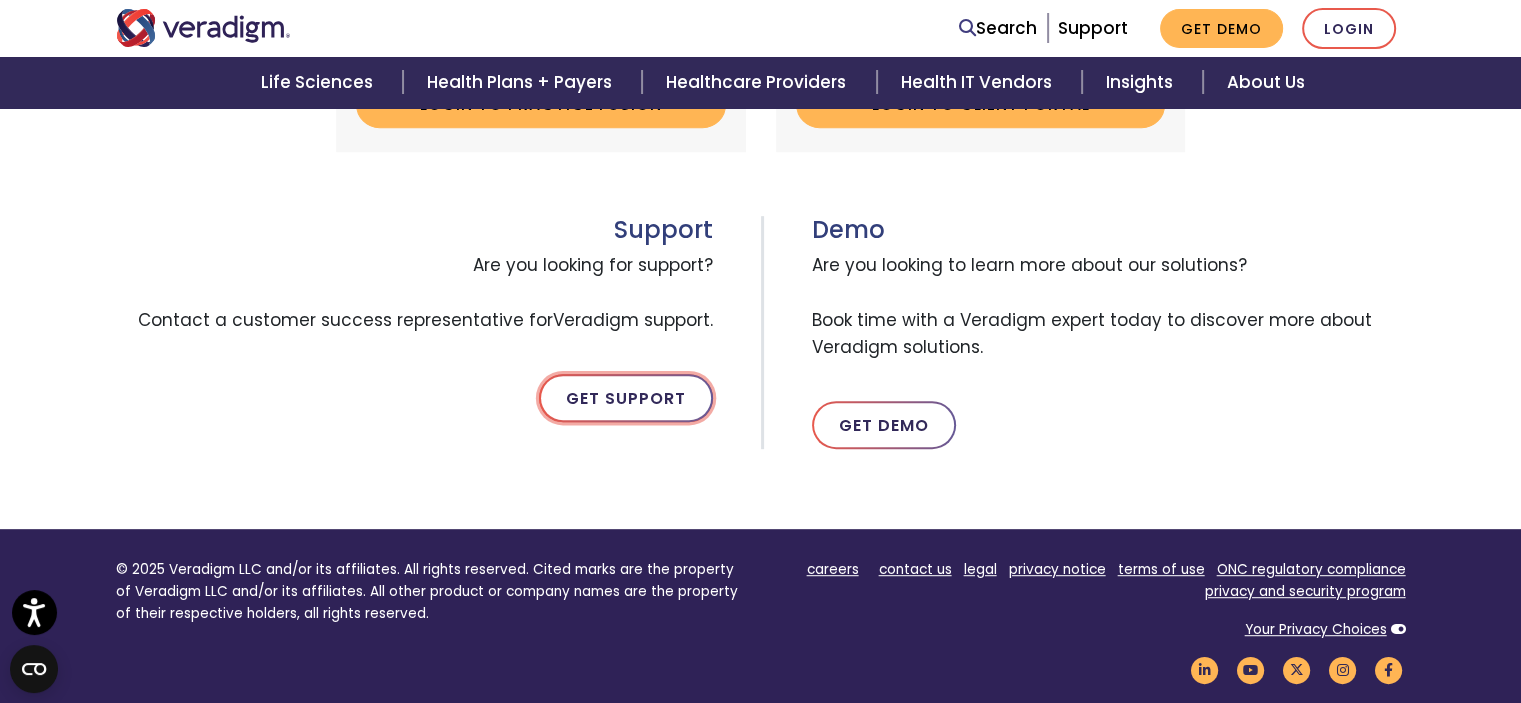 click on "Get Support" at bounding box center (626, 398) 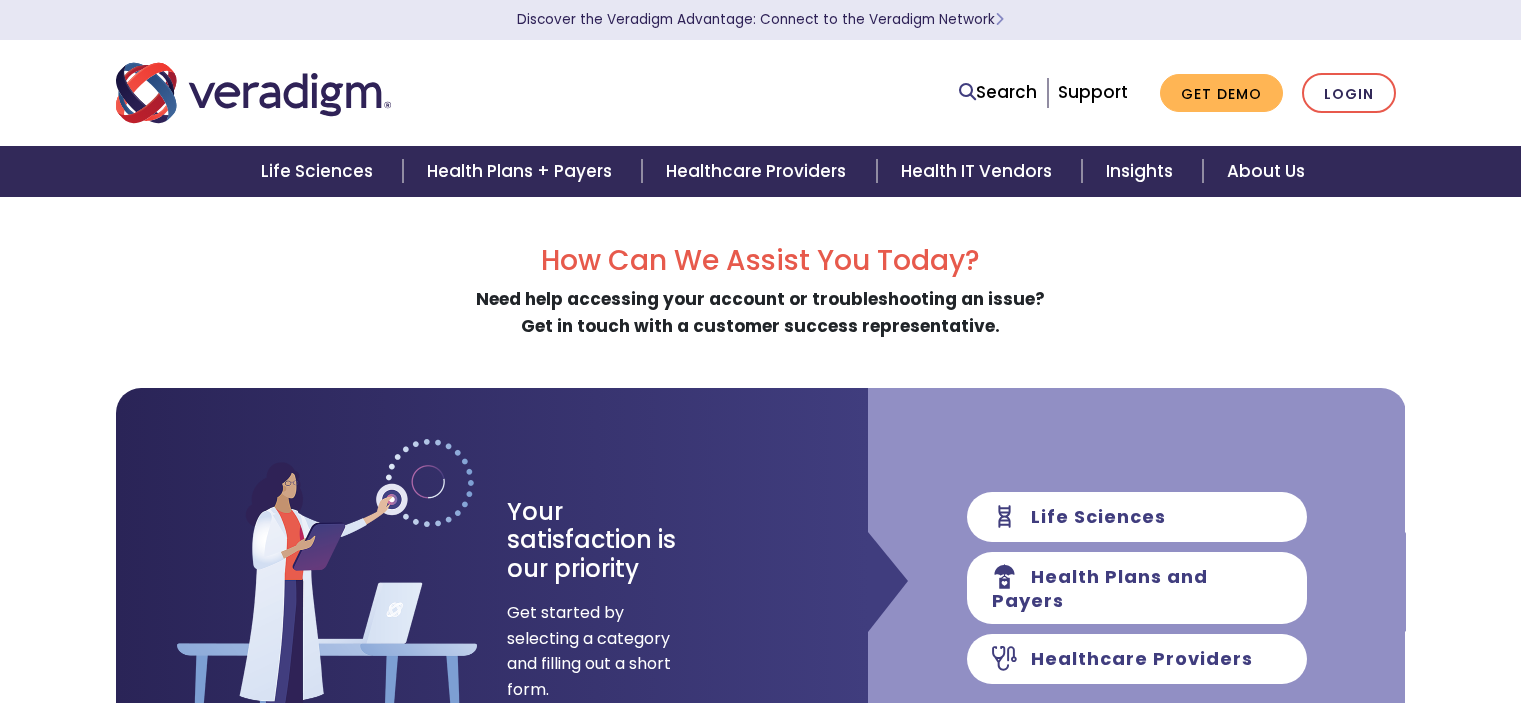 scroll, scrollTop: 0, scrollLeft: 0, axis: both 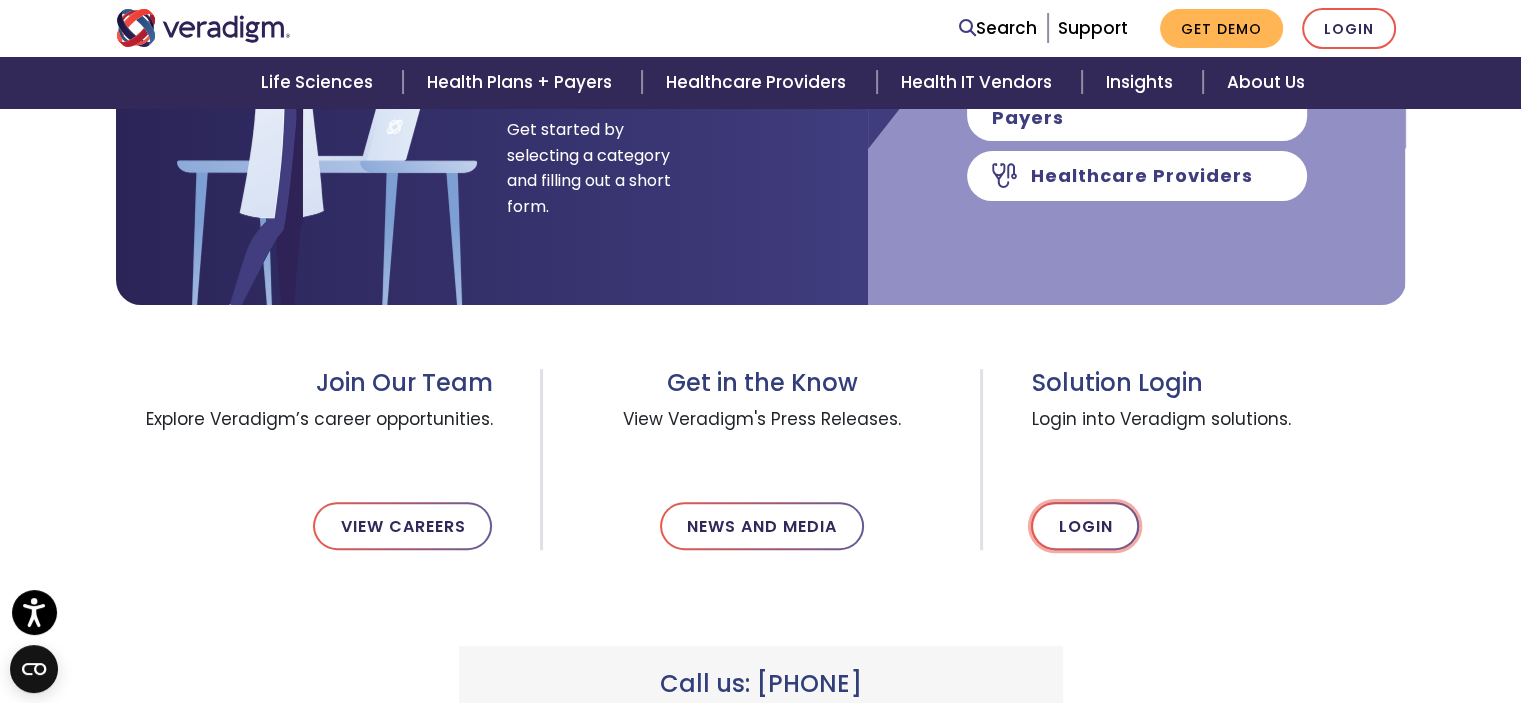 click on "Login" at bounding box center [1085, 526] 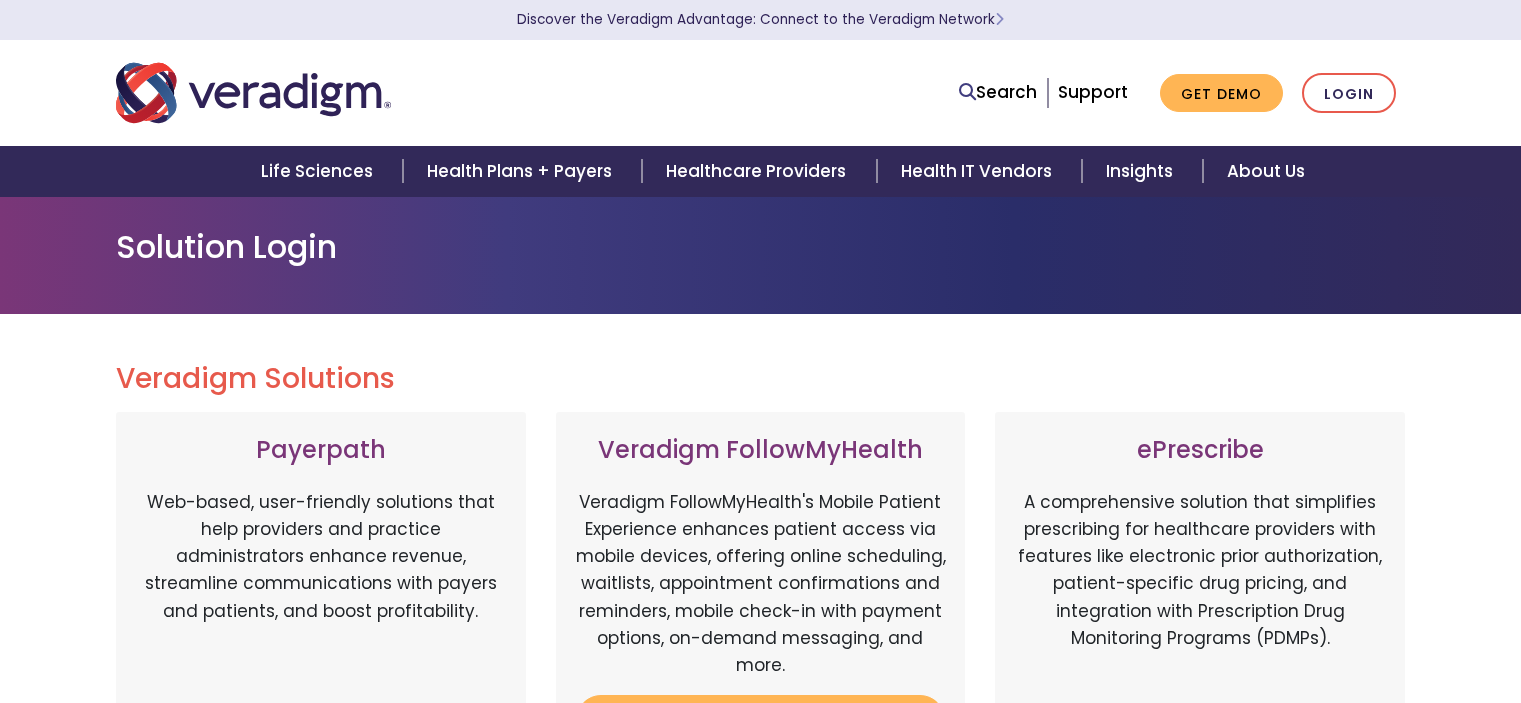 scroll, scrollTop: 0, scrollLeft: 0, axis: both 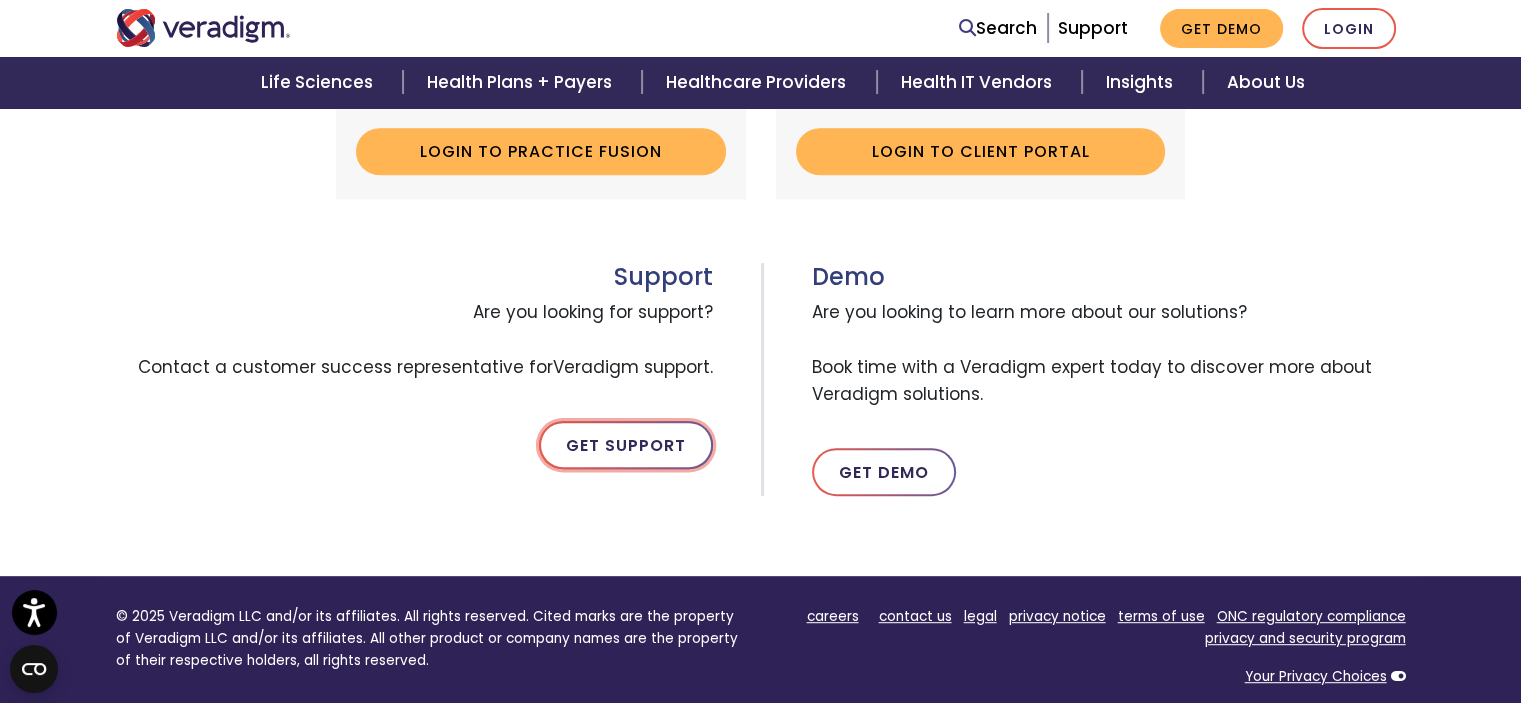 click on "Get Support" at bounding box center (626, 445) 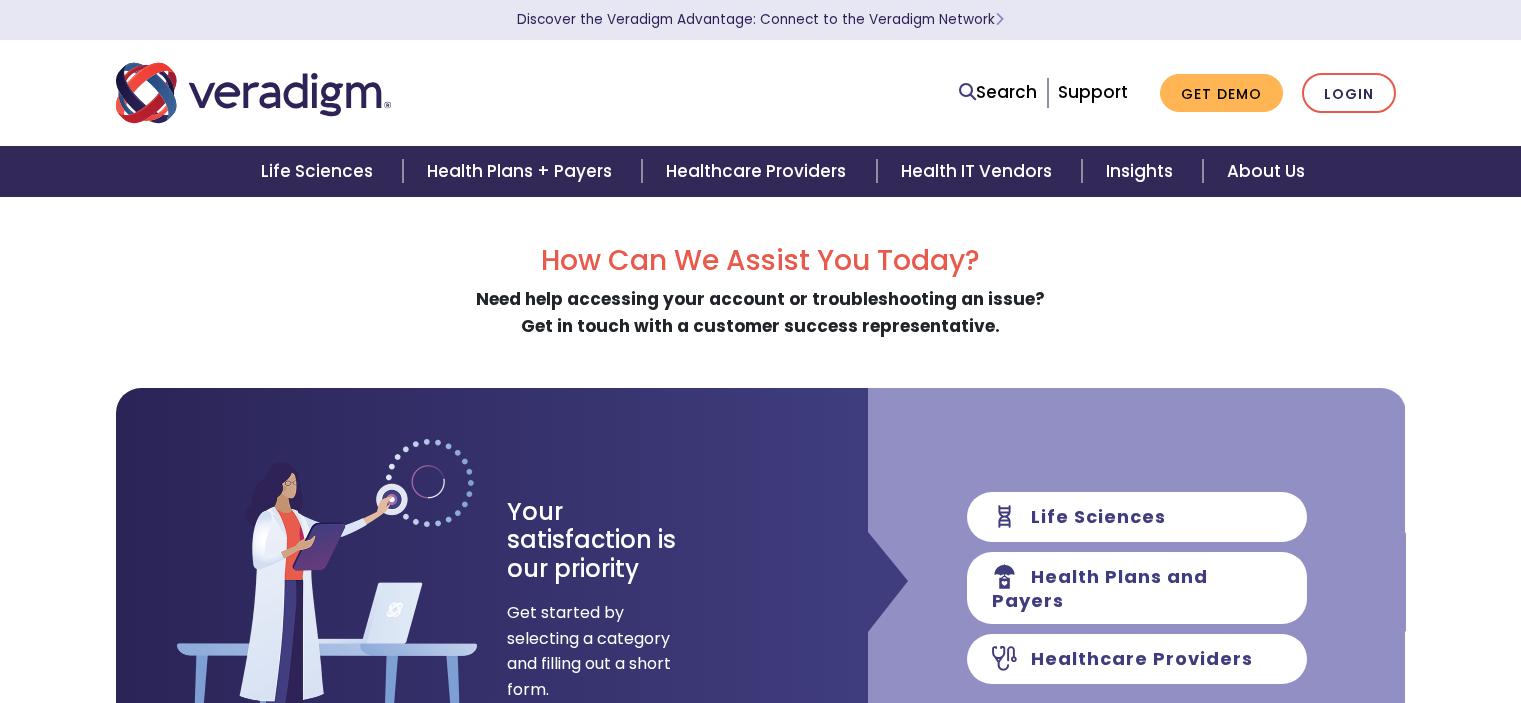 scroll, scrollTop: 0, scrollLeft: 0, axis: both 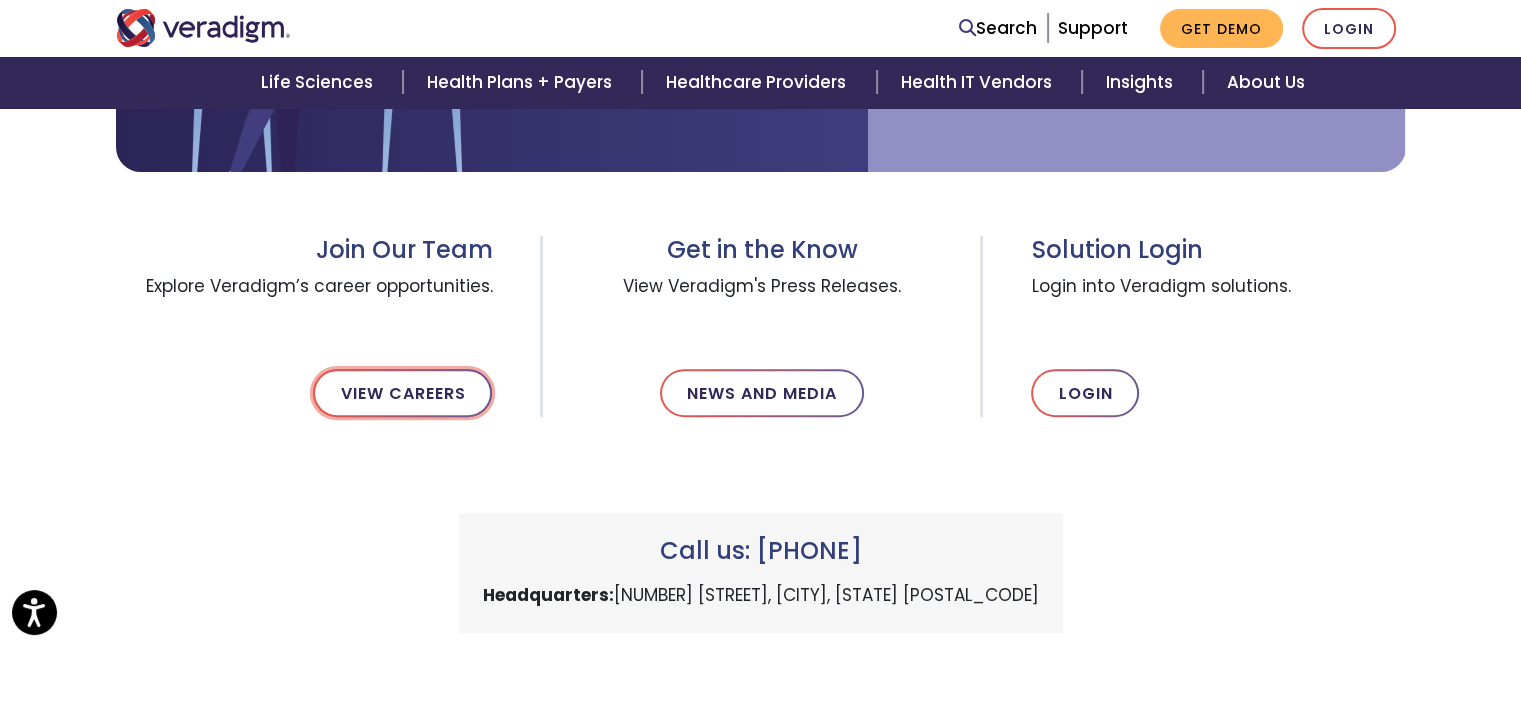 click on "View Careers" at bounding box center [402, 393] 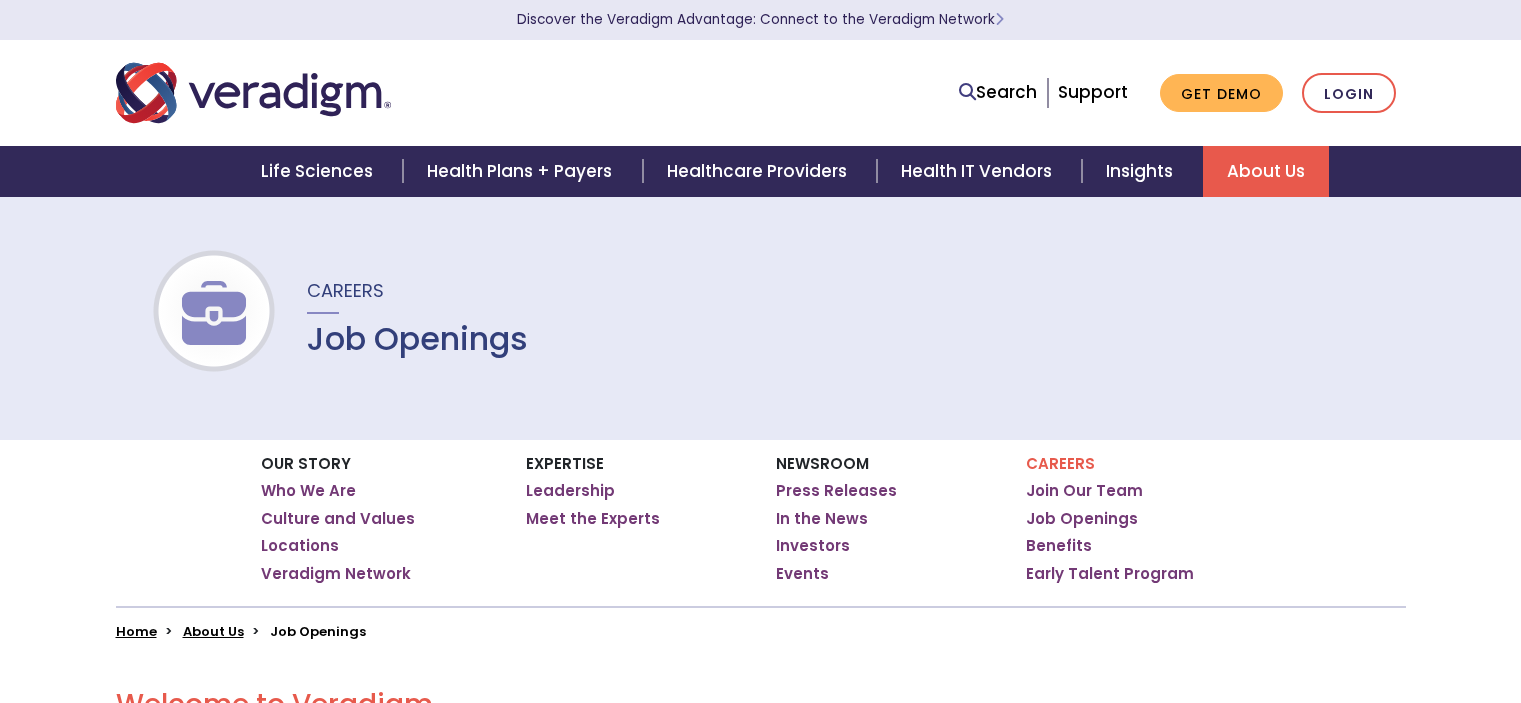 scroll, scrollTop: 0, scrollLeft: 0, axis: both 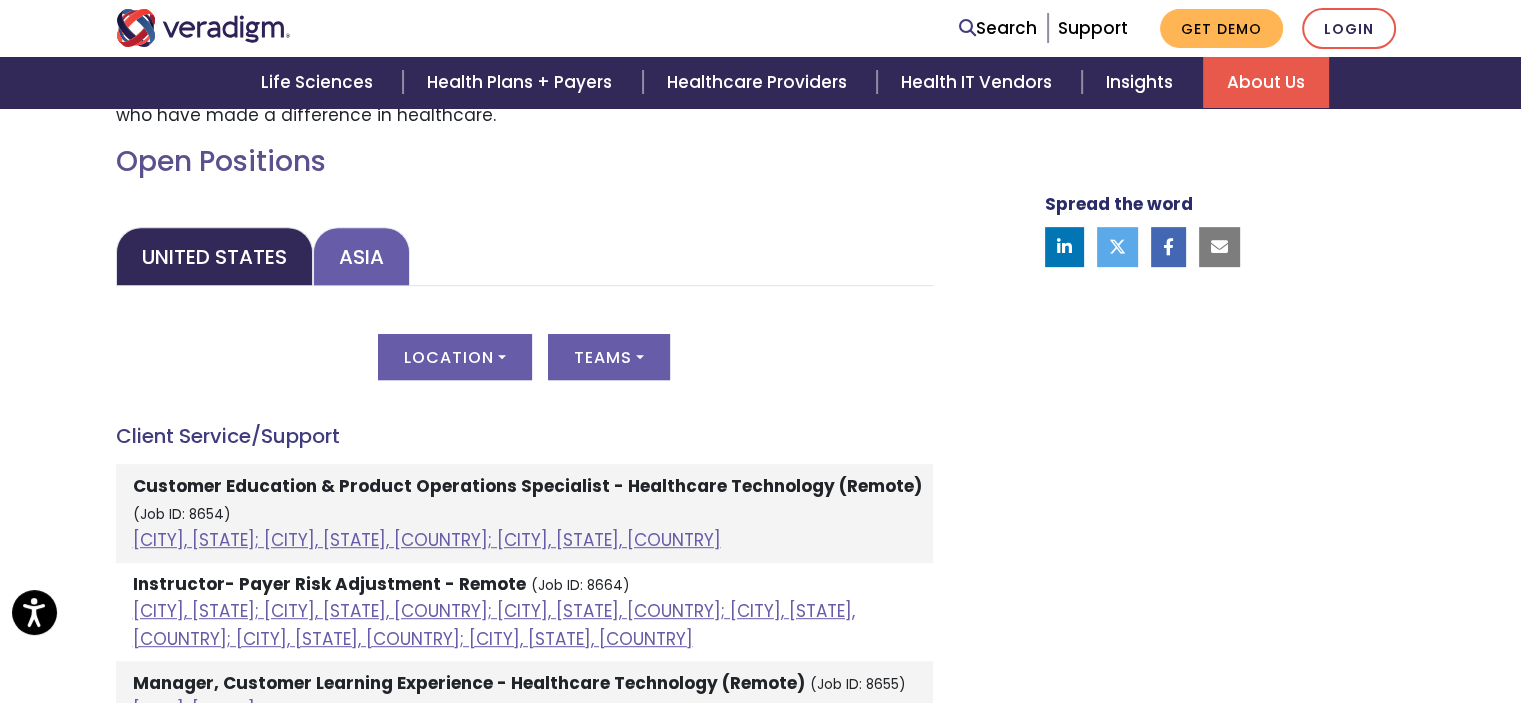 click on "Asia" at bounding box center (361, 256) 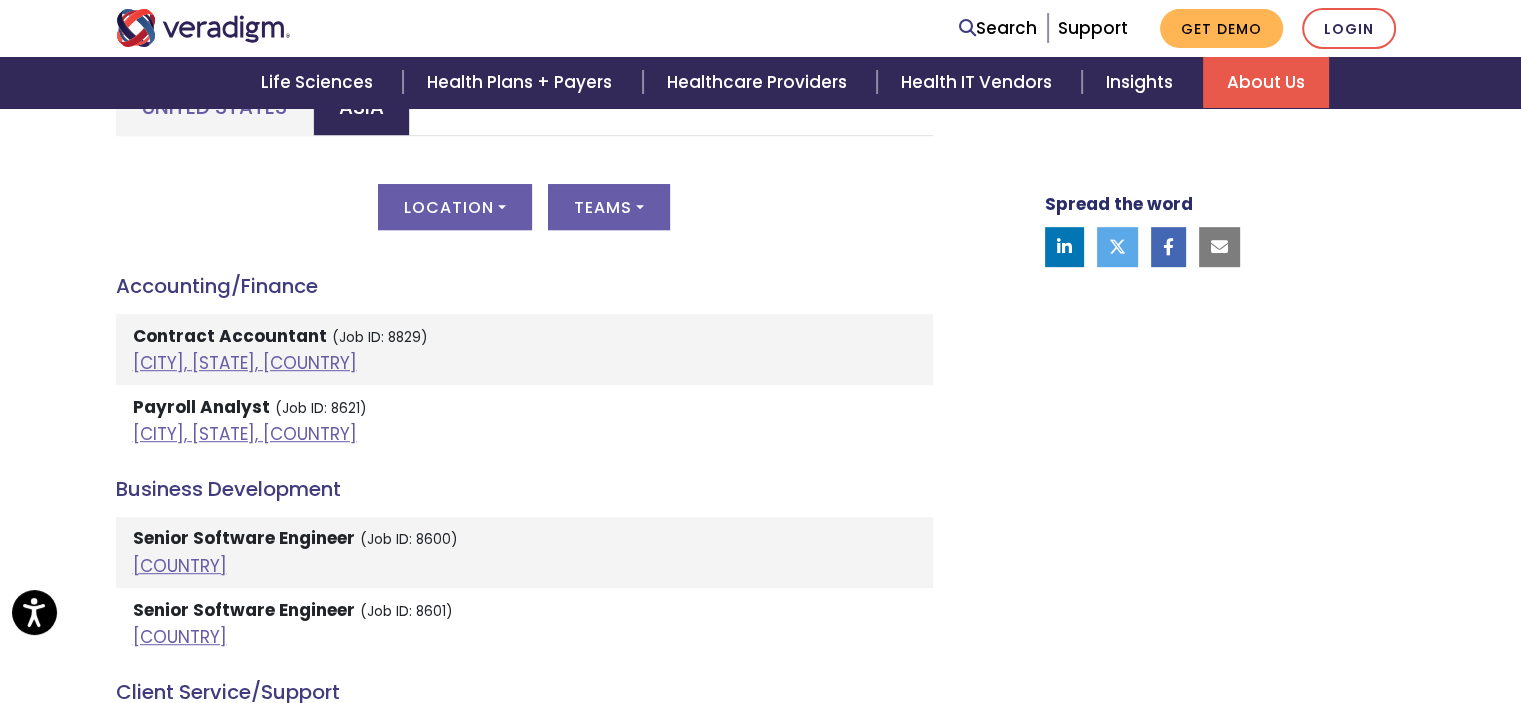 scroll, scrollTop: 1050, scrollLeft: 0, axis: vertical 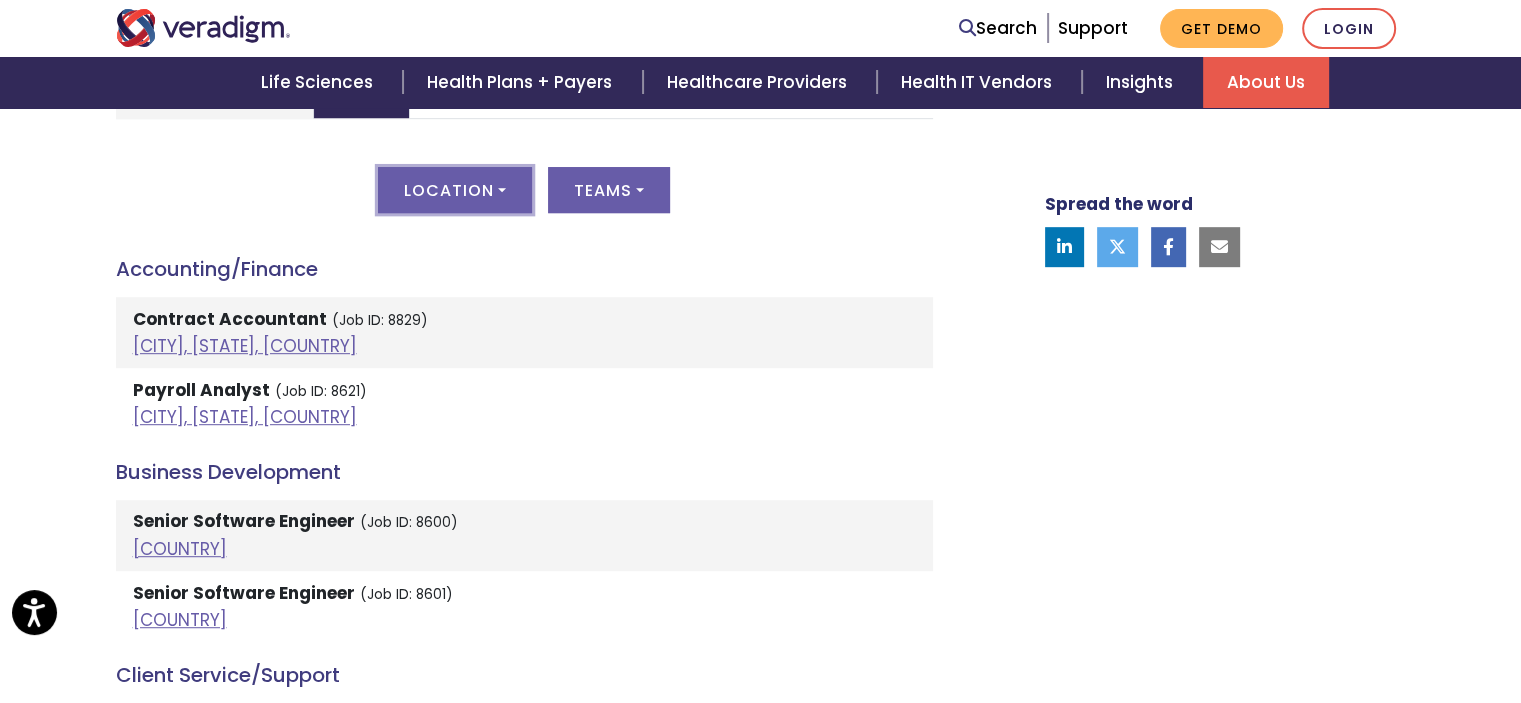 click on "Location" at bounding box center (455, 190) 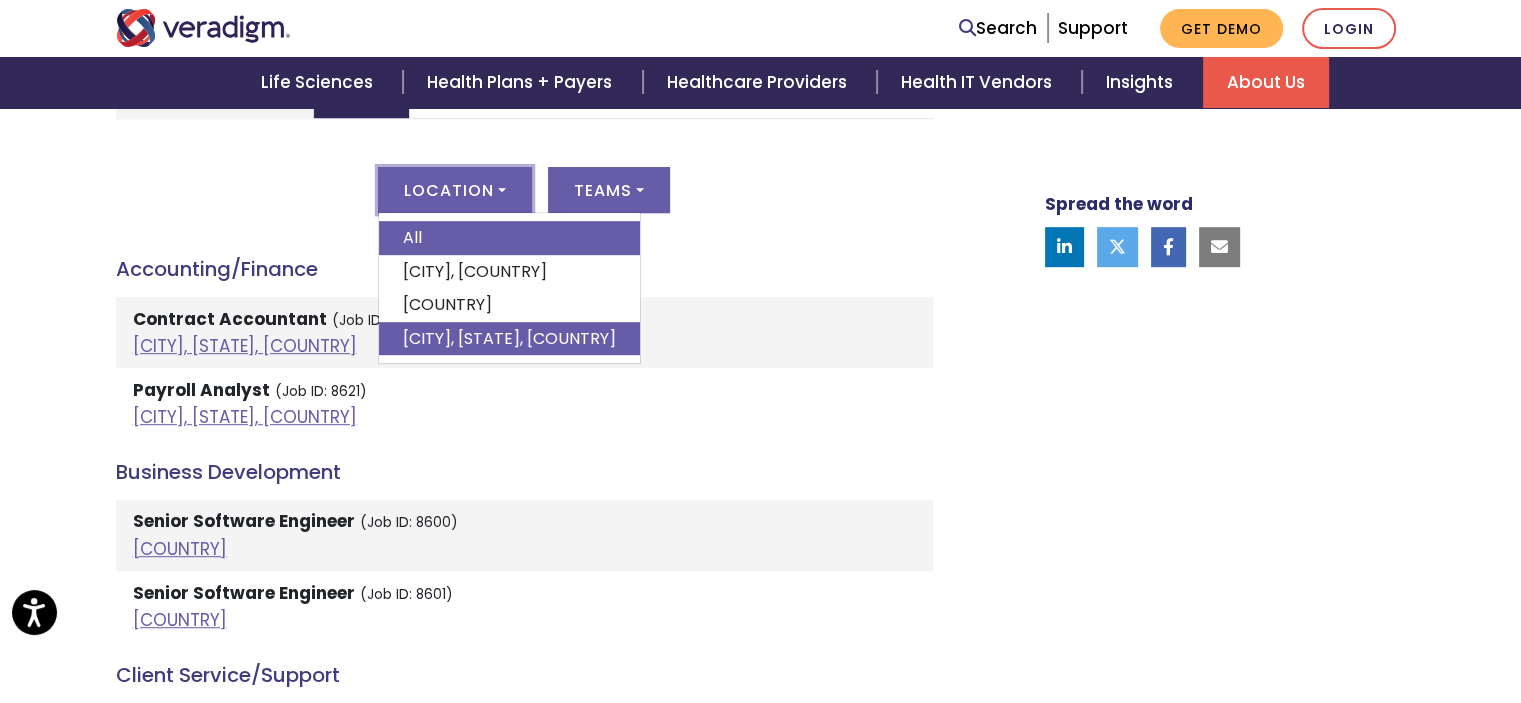 click on "Pune, Maharashtra, India" at bounding box center (509, 339) 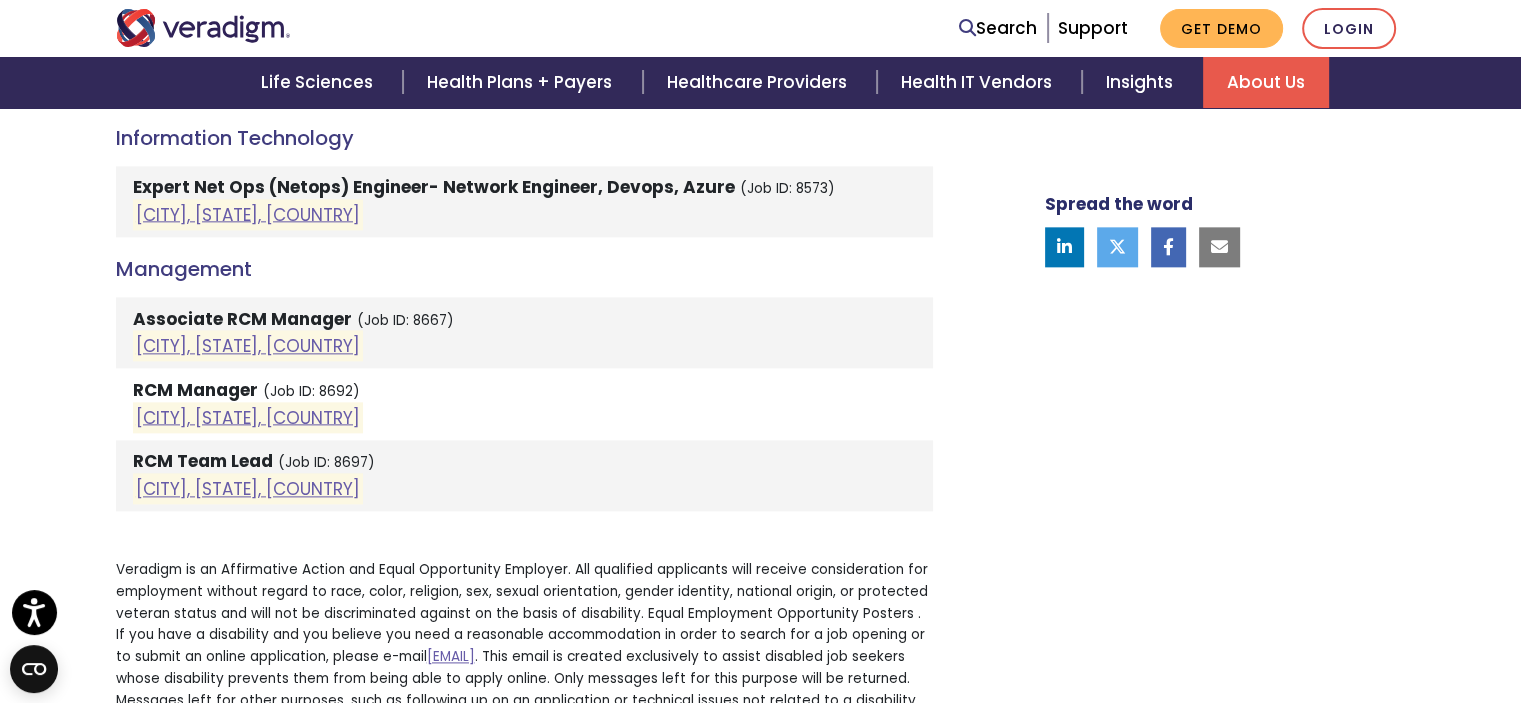 scroll, scrollTop: 2433, scrollLeft: 0, axis: vertical 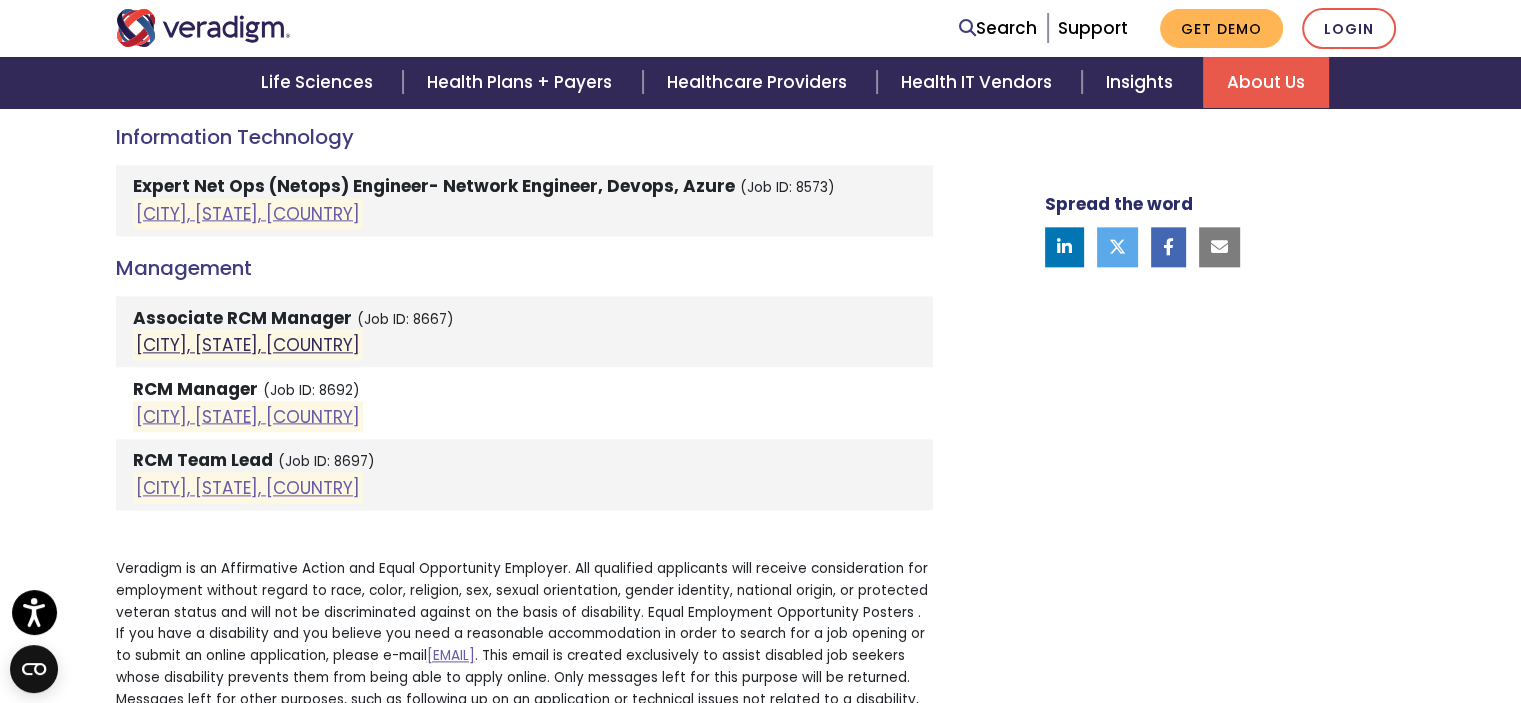 click on "Pune, Maharashtra, India" at bounding box center (248, 345) 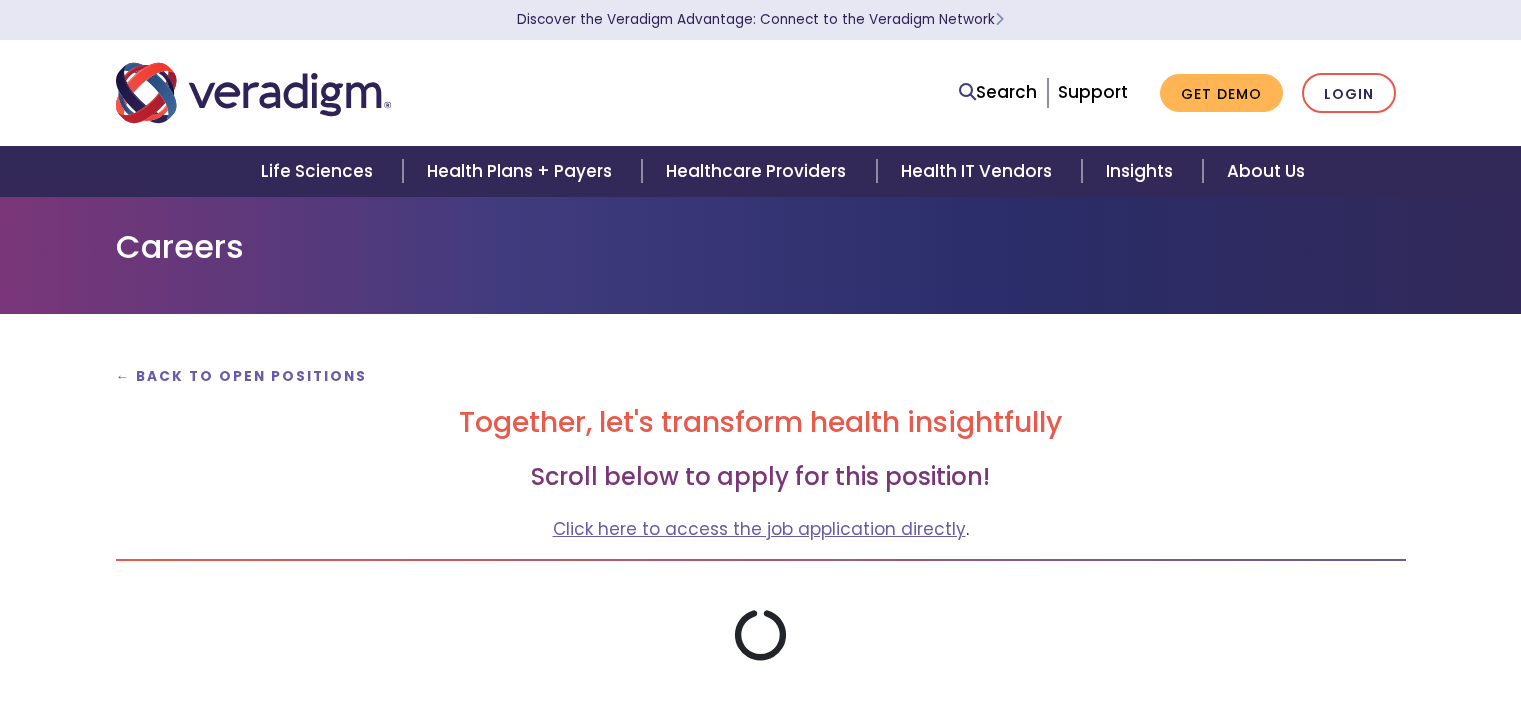 scroll, scrollTop: 0, scrollLeft: 0, axis: both 